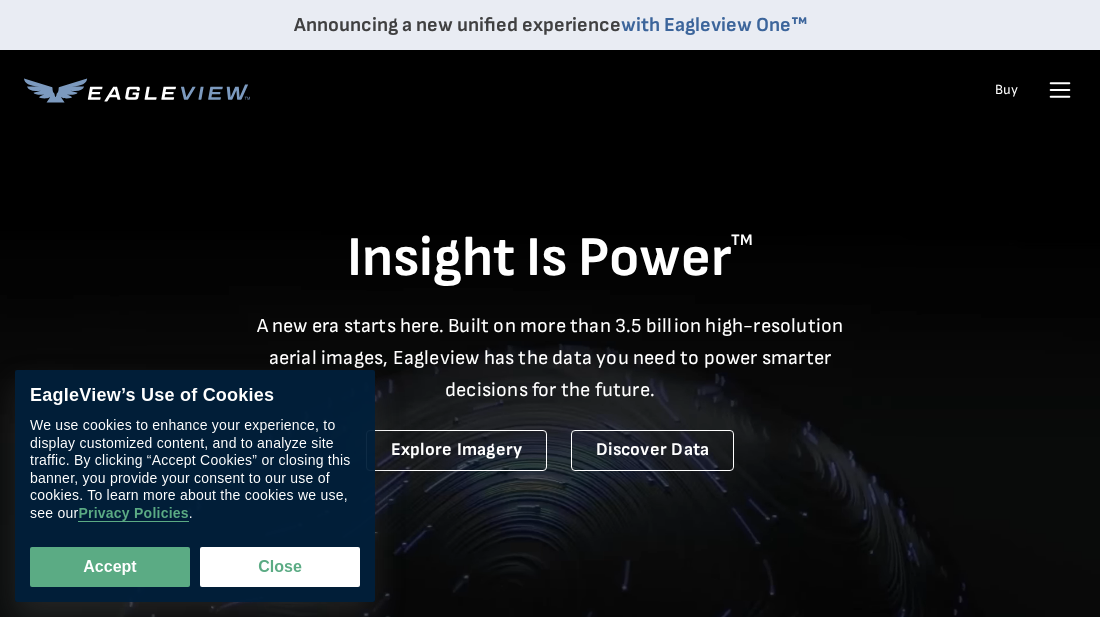 scroll, scrollTop: 0, scrollLeft: 0, axis: both 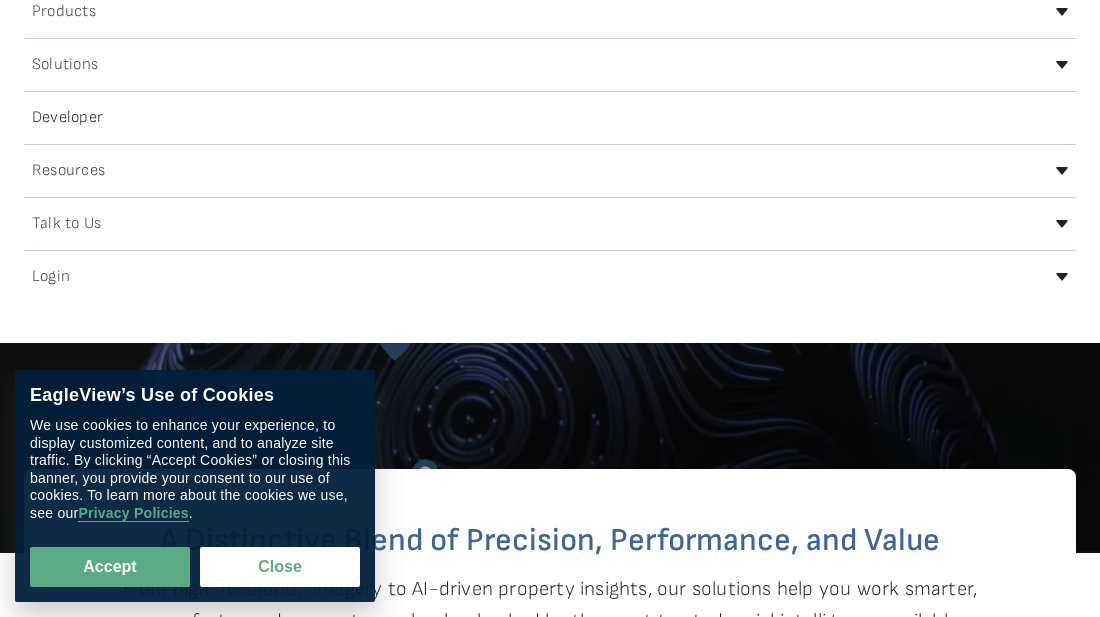 click on "Login" at bounding box center (51, 277) 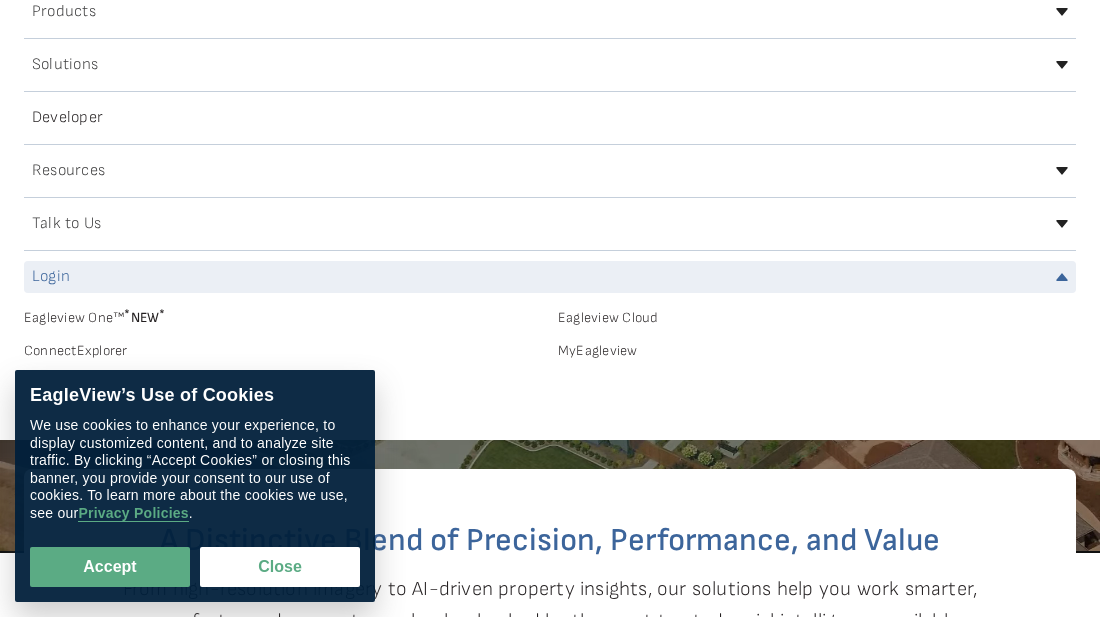 click on "Eagleview One™  * NEW *" at bounding box center [283, 314] 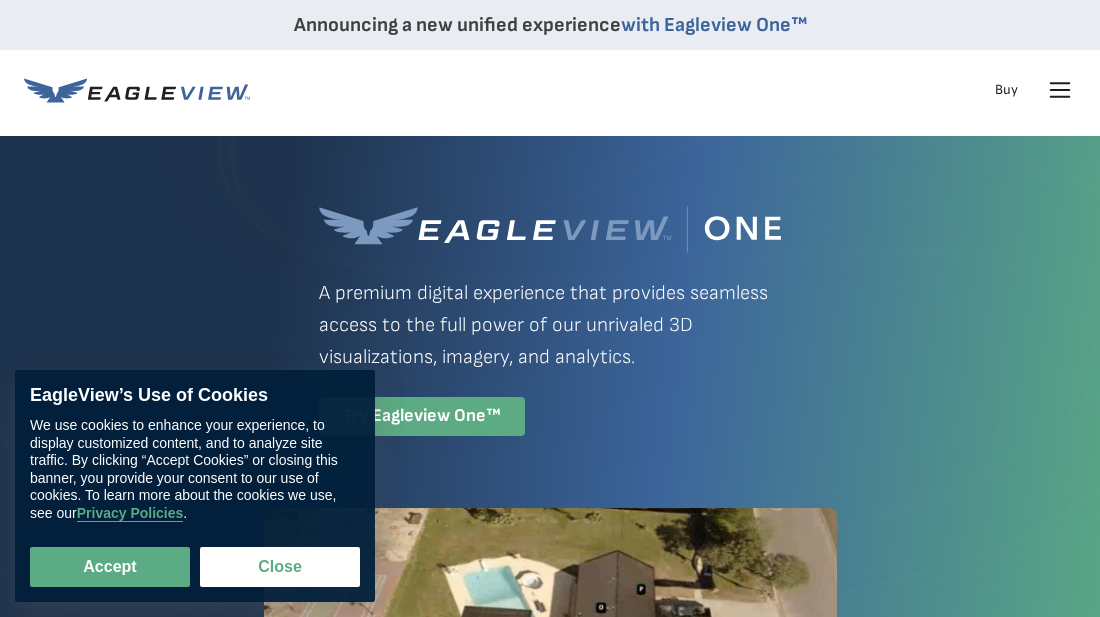 scroll, scrollTop: 0, scrollLeft: 0, axis: both 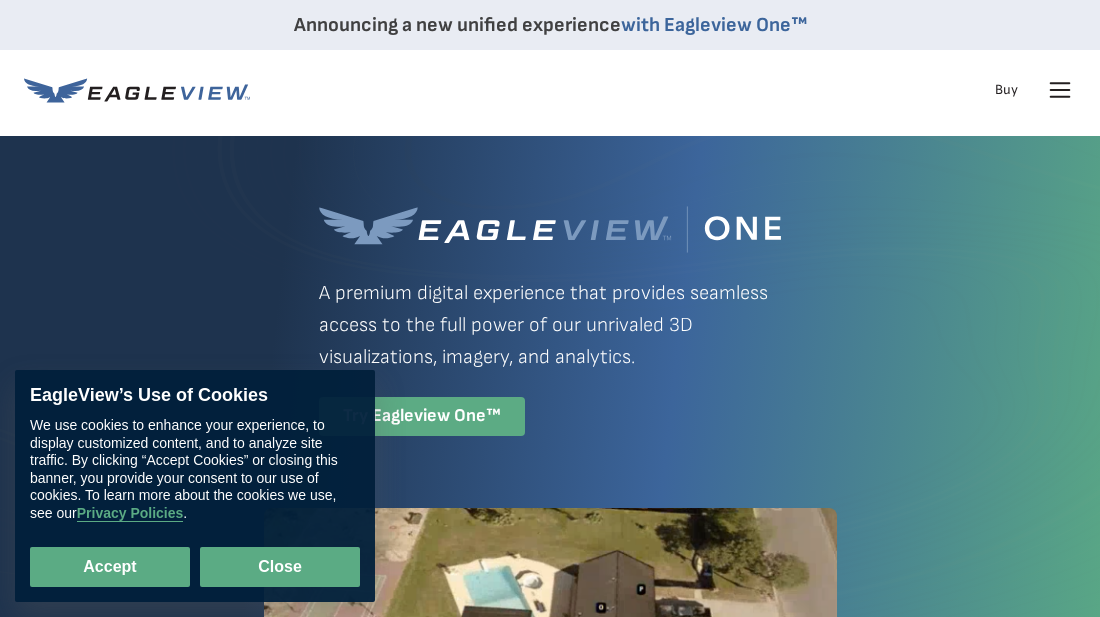 click on "Close" at bounding box center (280, 567) 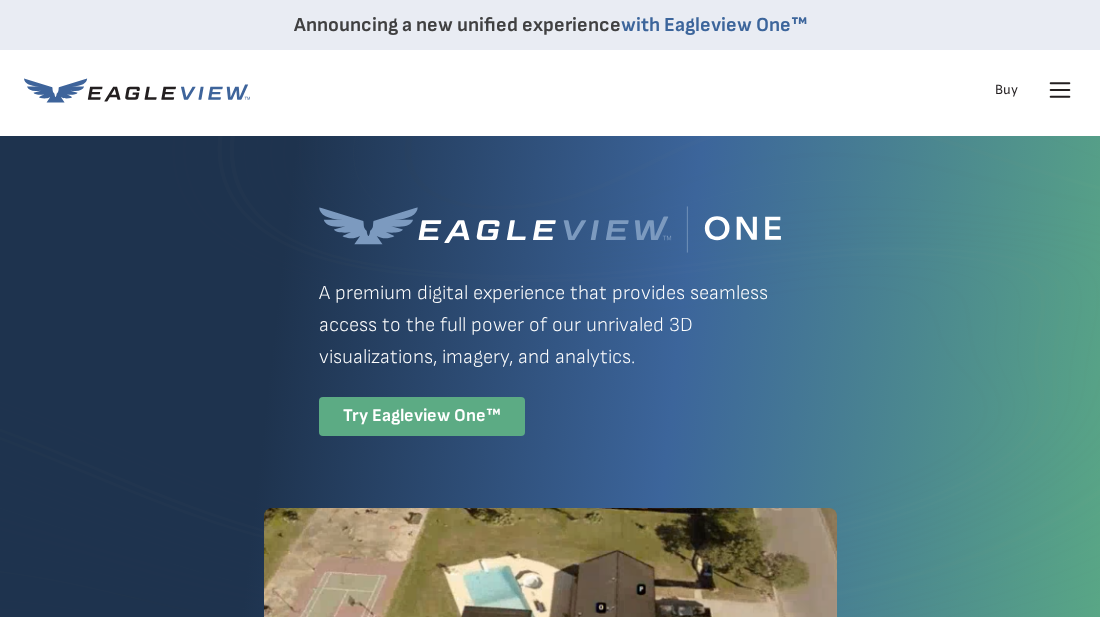 click 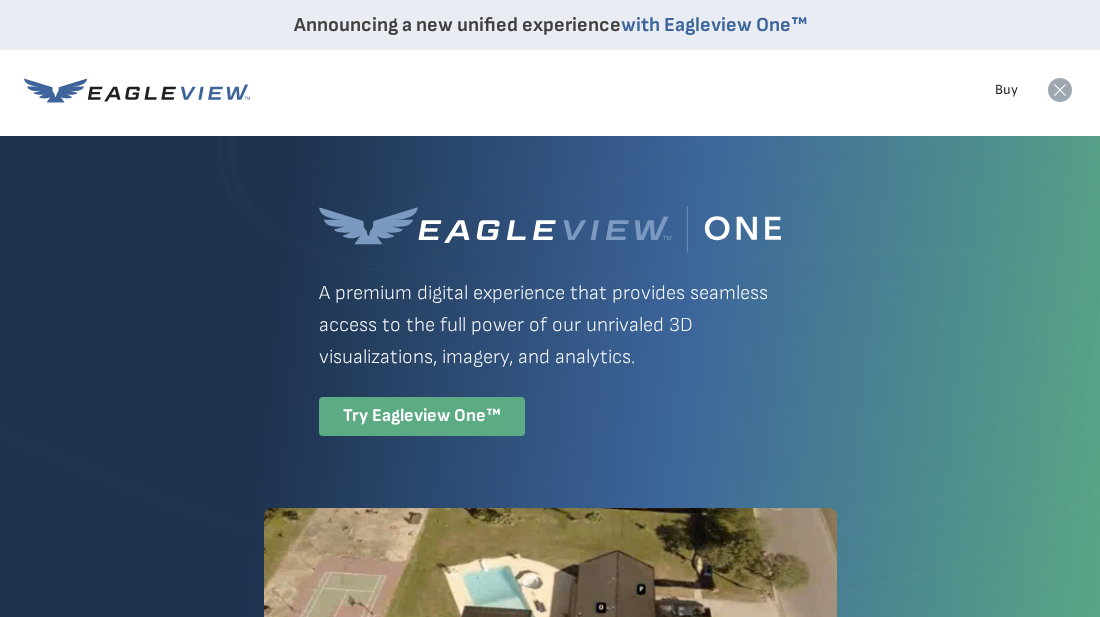 click 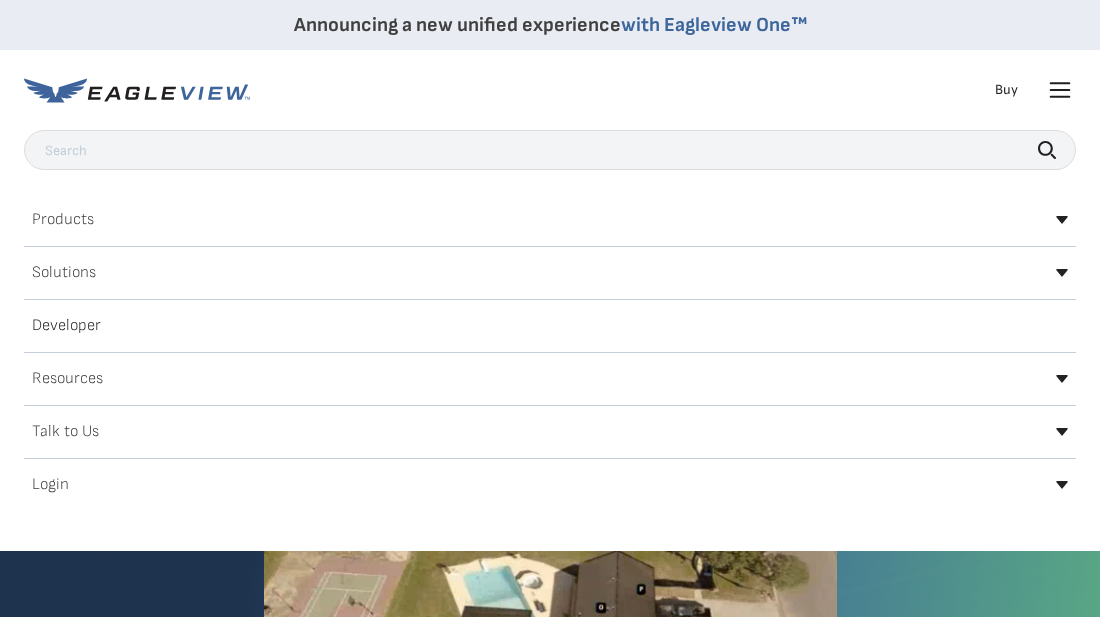 click 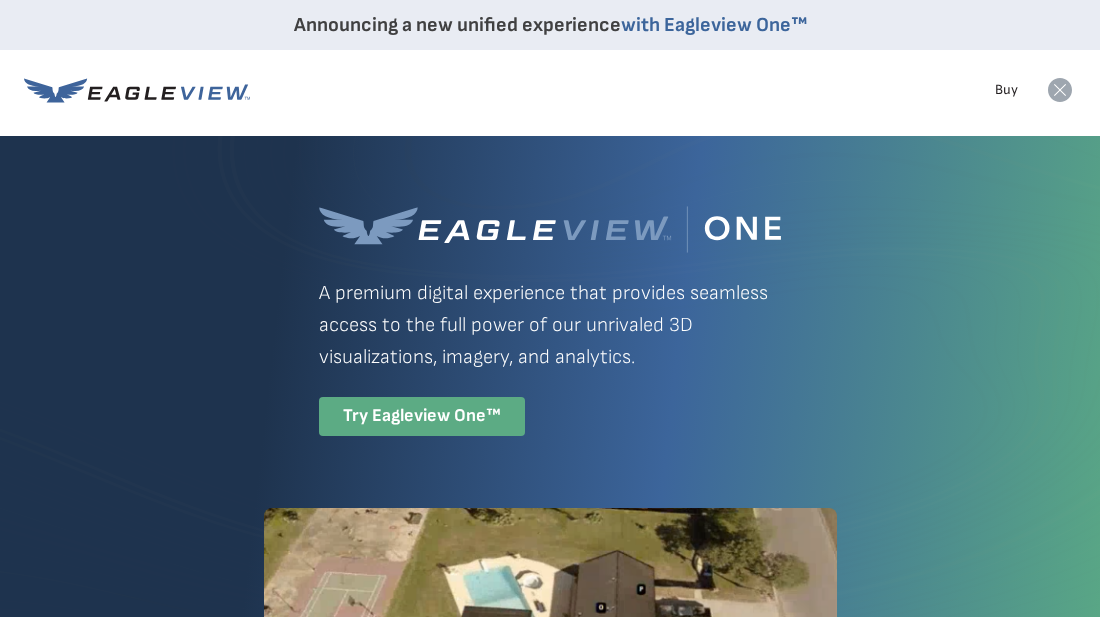 click 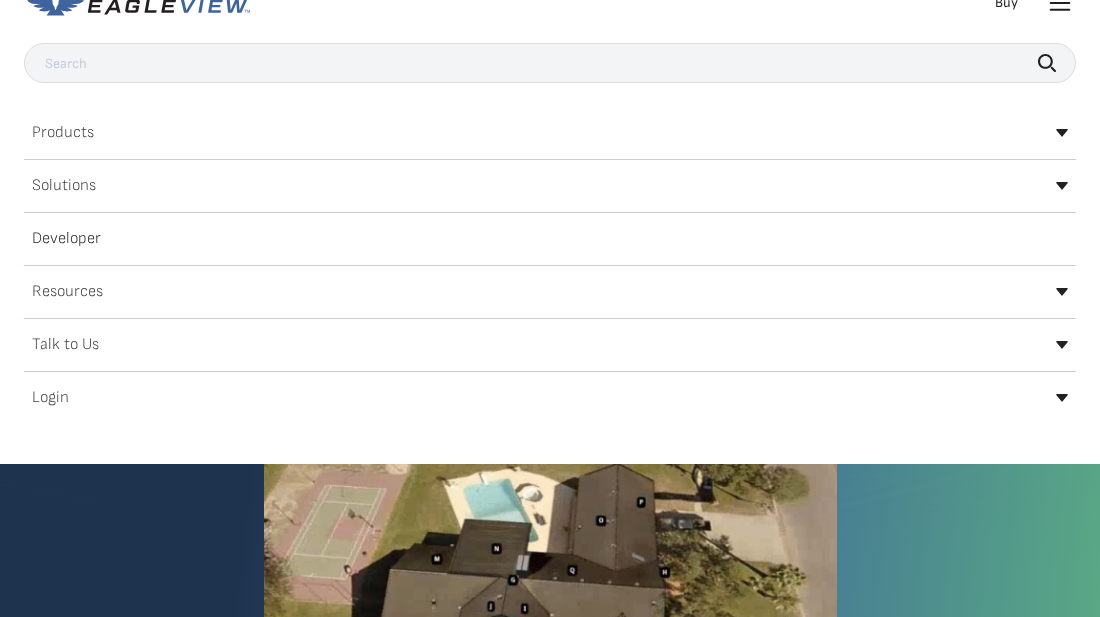 scroll, scrollTop: 117, scrollLeft: 0, axis: vertical 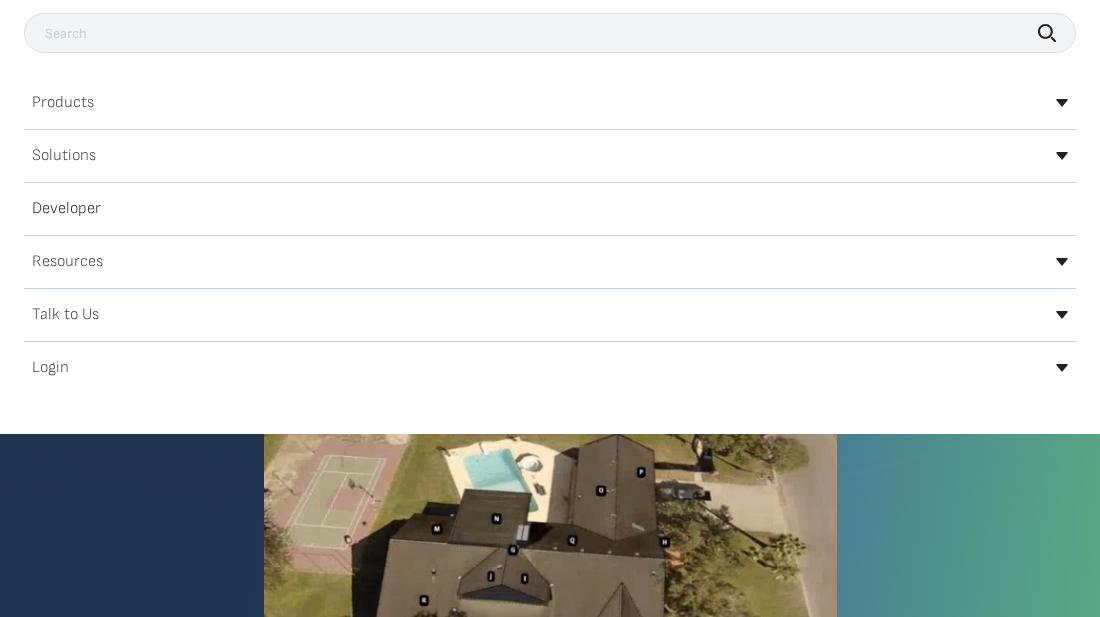 click 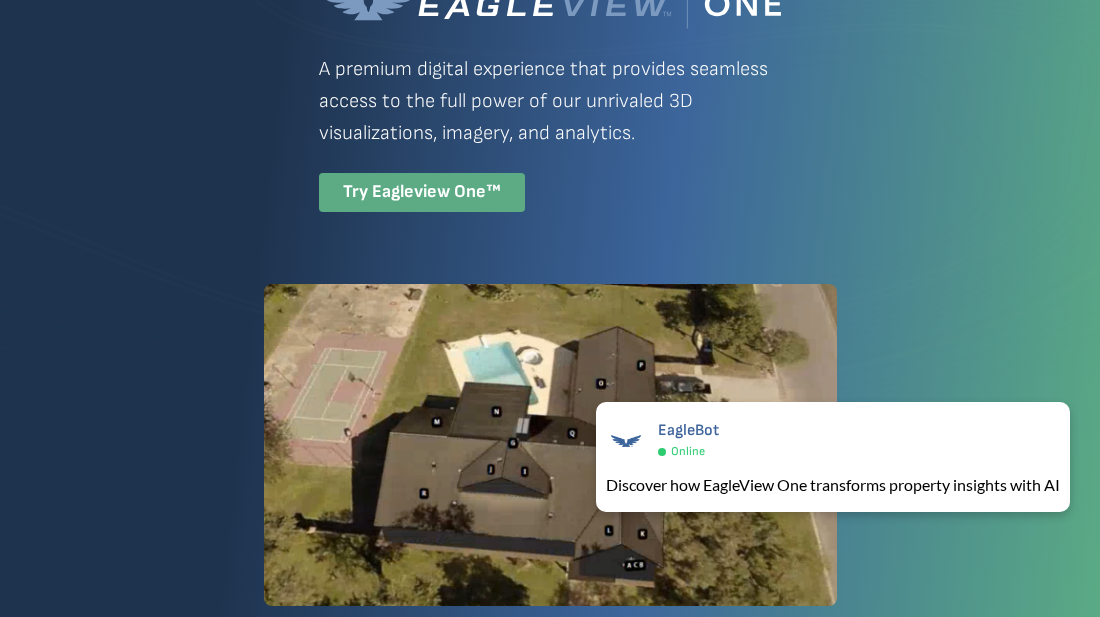 scroll, scrollTop: 135, scrollLeft: 0, axis: vertical 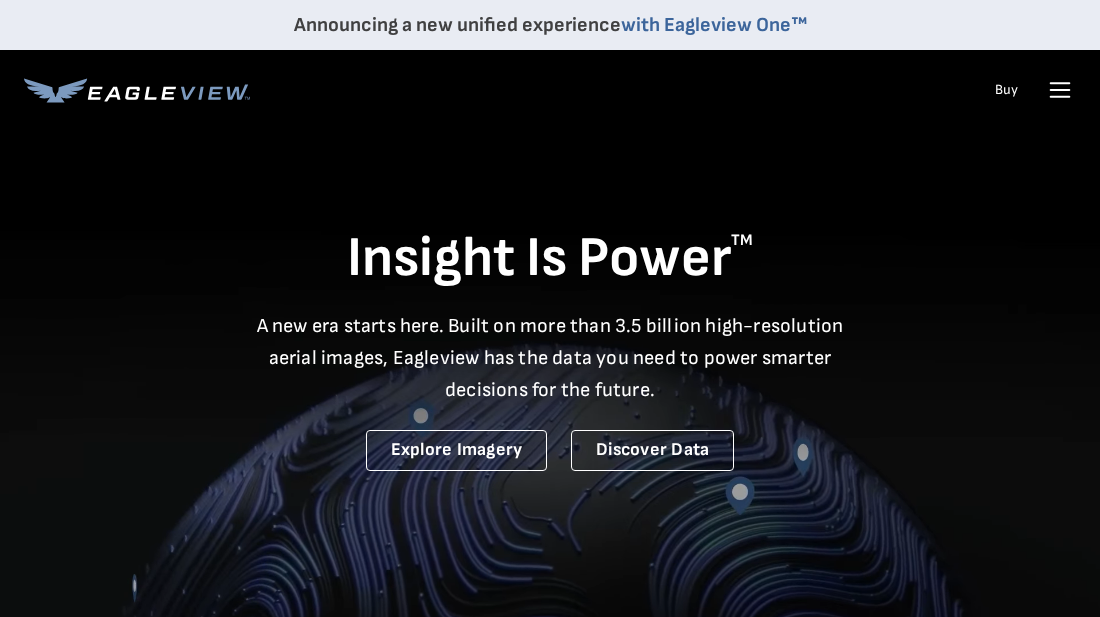 click 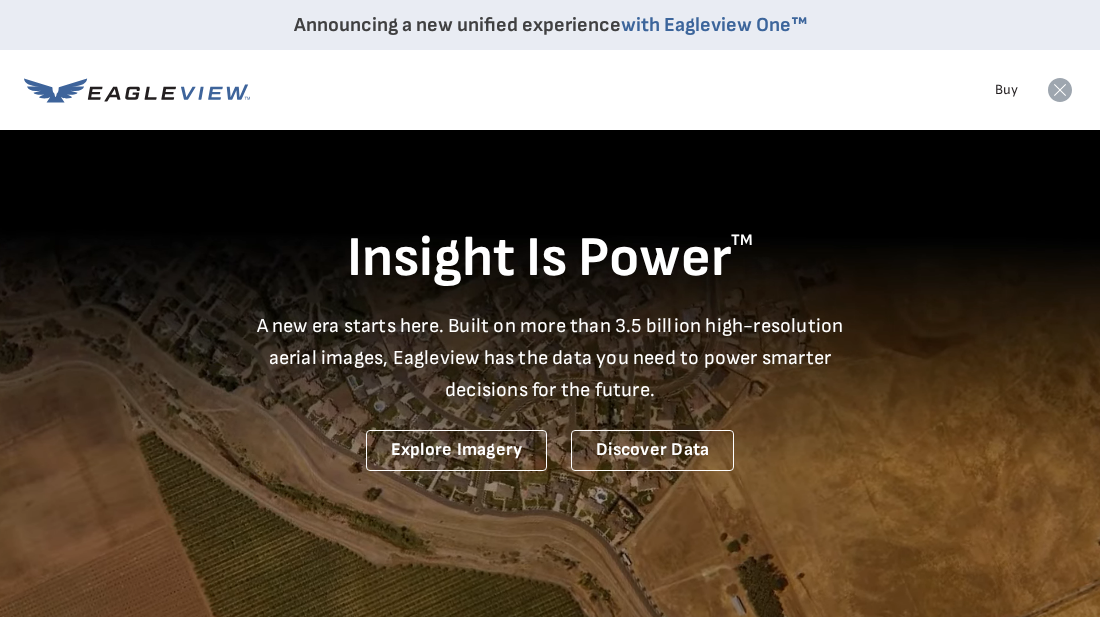 click 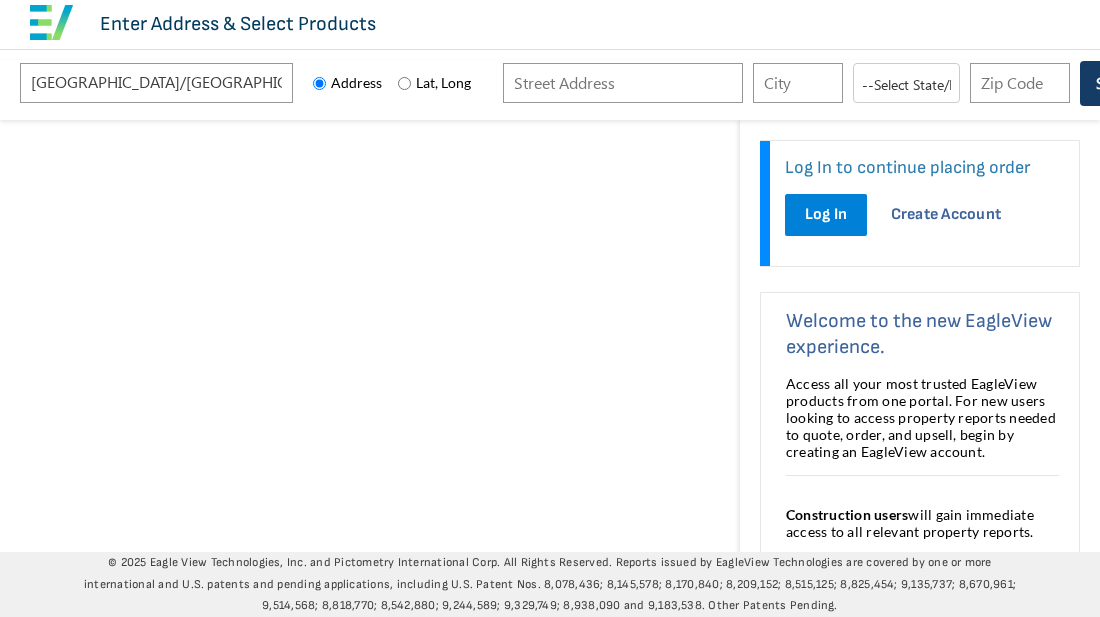 scroll, scrollTop: 0, scrollLeft: 0, axis: both 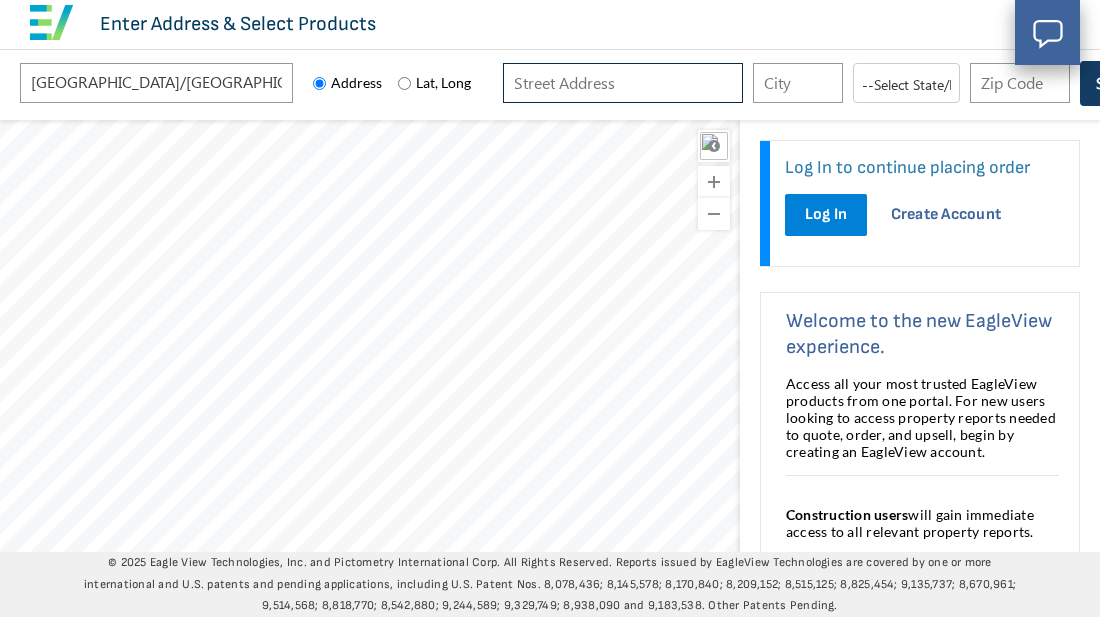 click at bounding box center (623, 83) 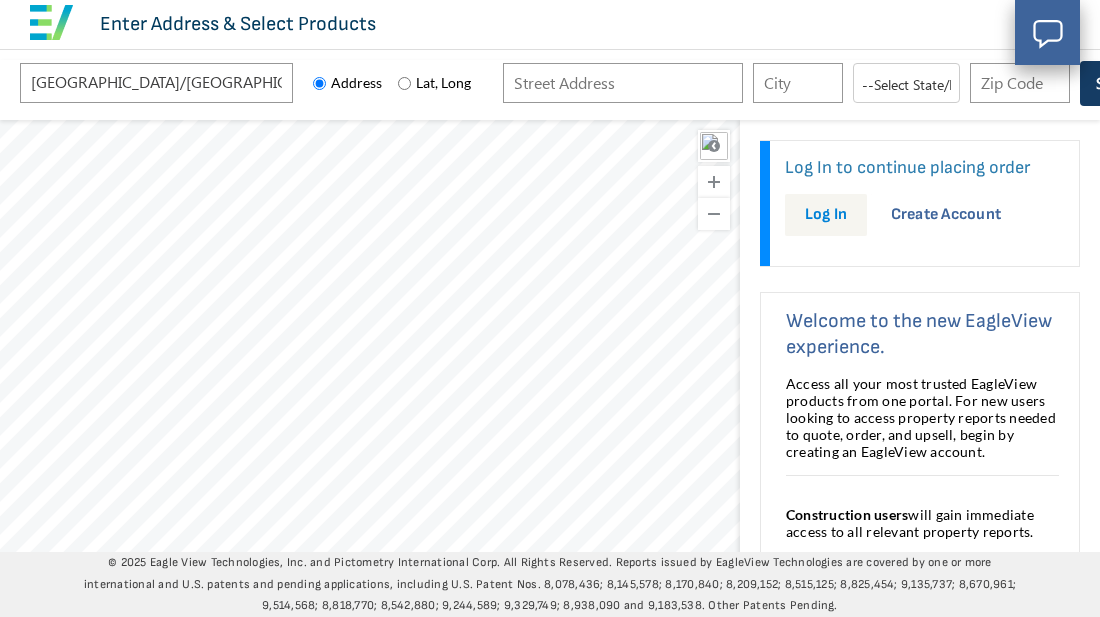 click on "Log In" at bounding box center (826, 214) 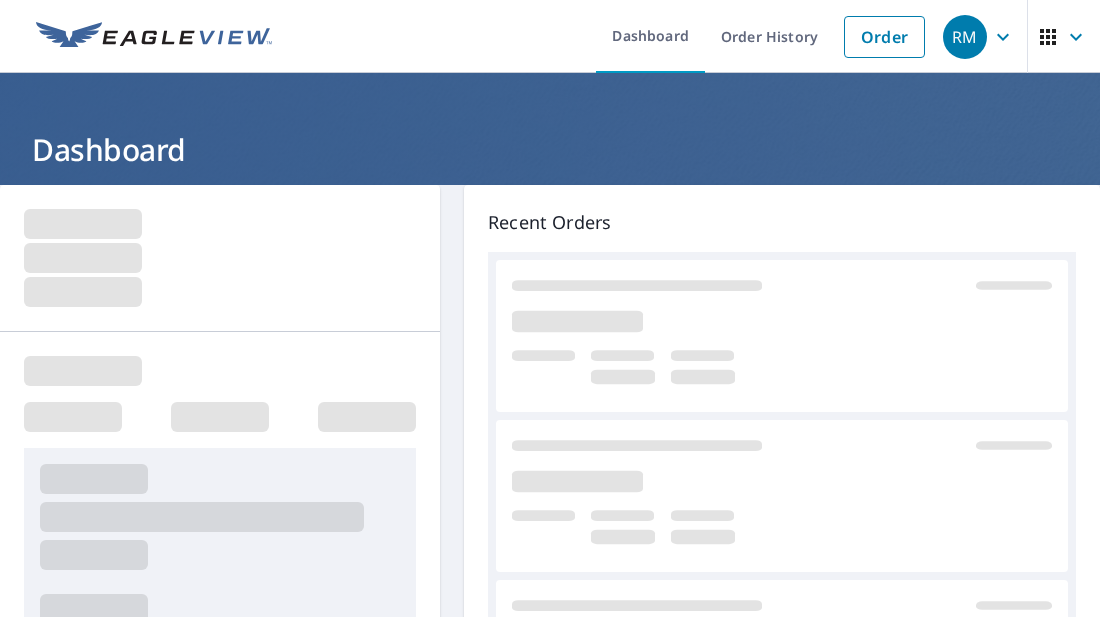 scroll, scrollTop: 0, scrollLeft: 0, axis: both 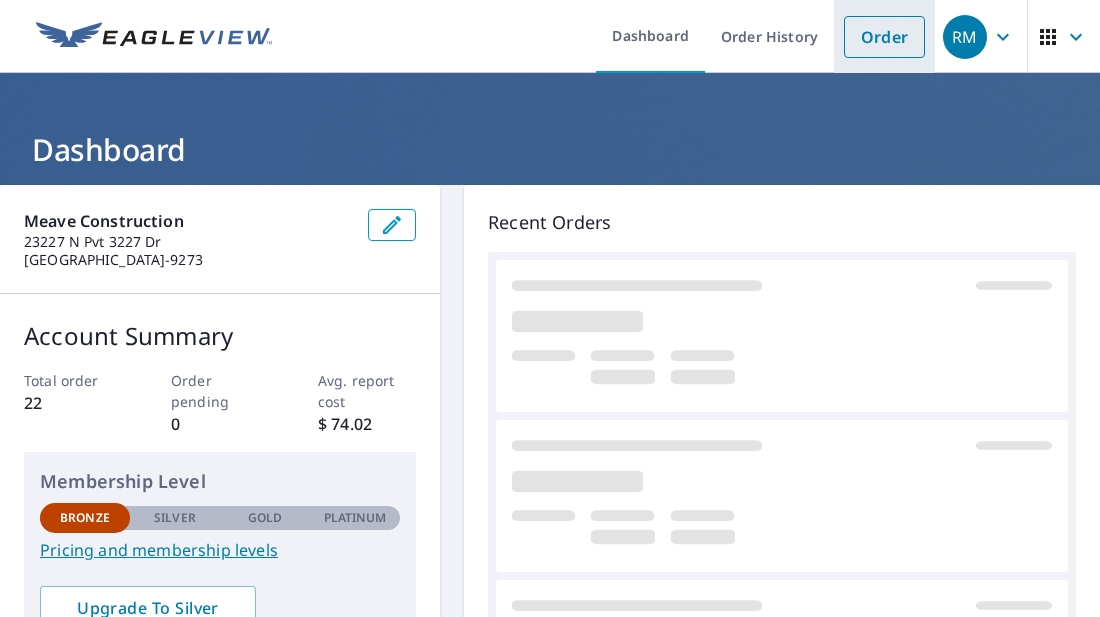 click on "Order" at bounding box center (884, 37) 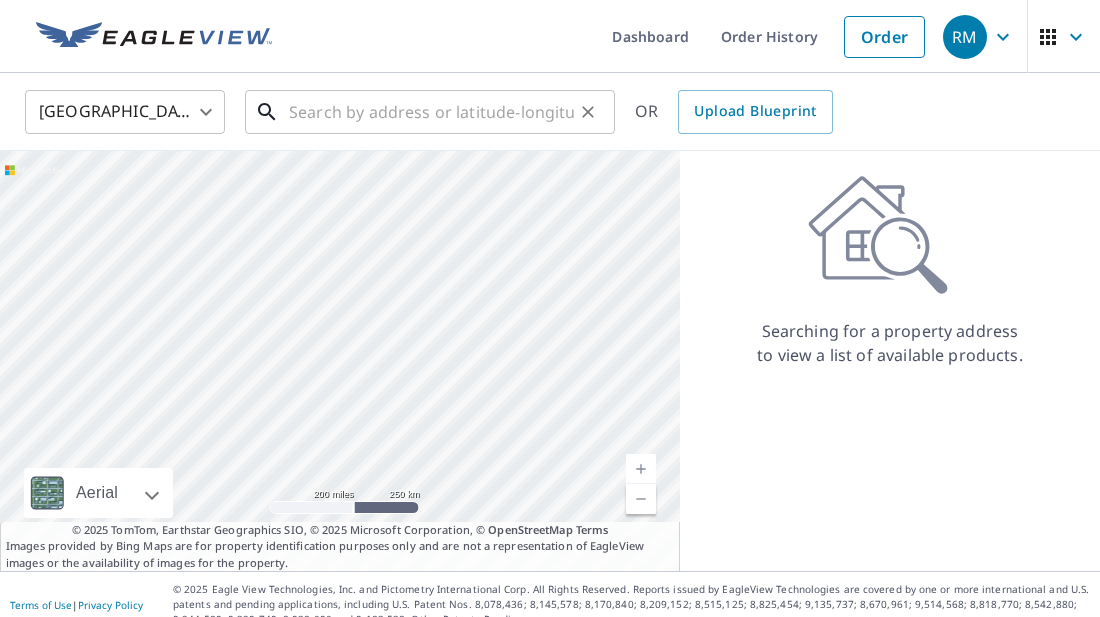 click at bounding box center [431, 112] 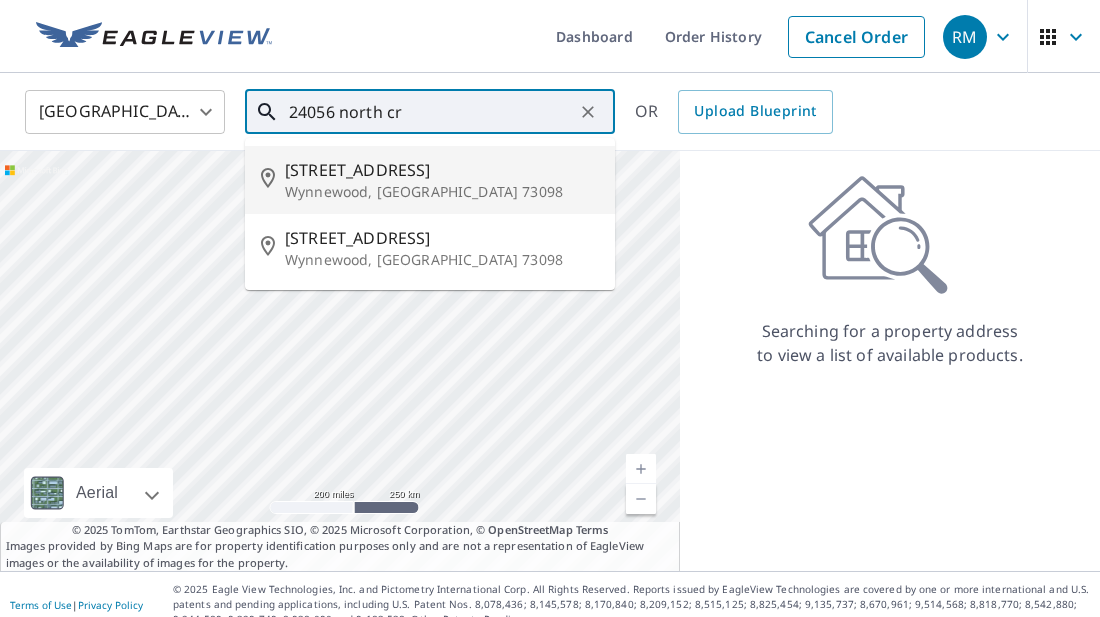 click on "[STREET_ADDRESS]" at bounding box center [442, 170] 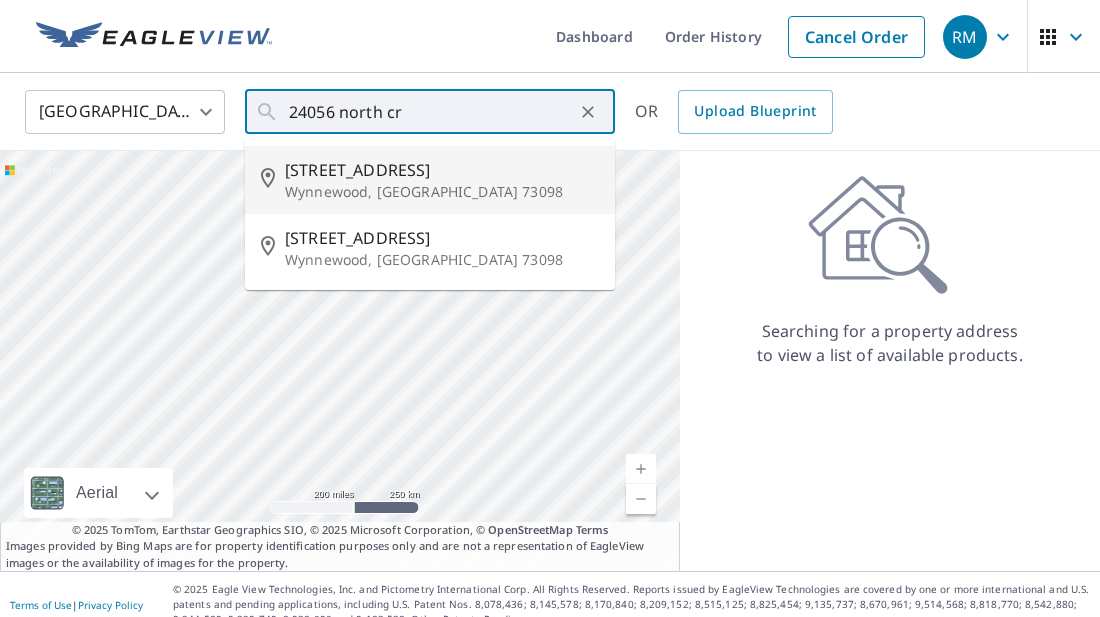 type on "[STREET_ADDRESS]" 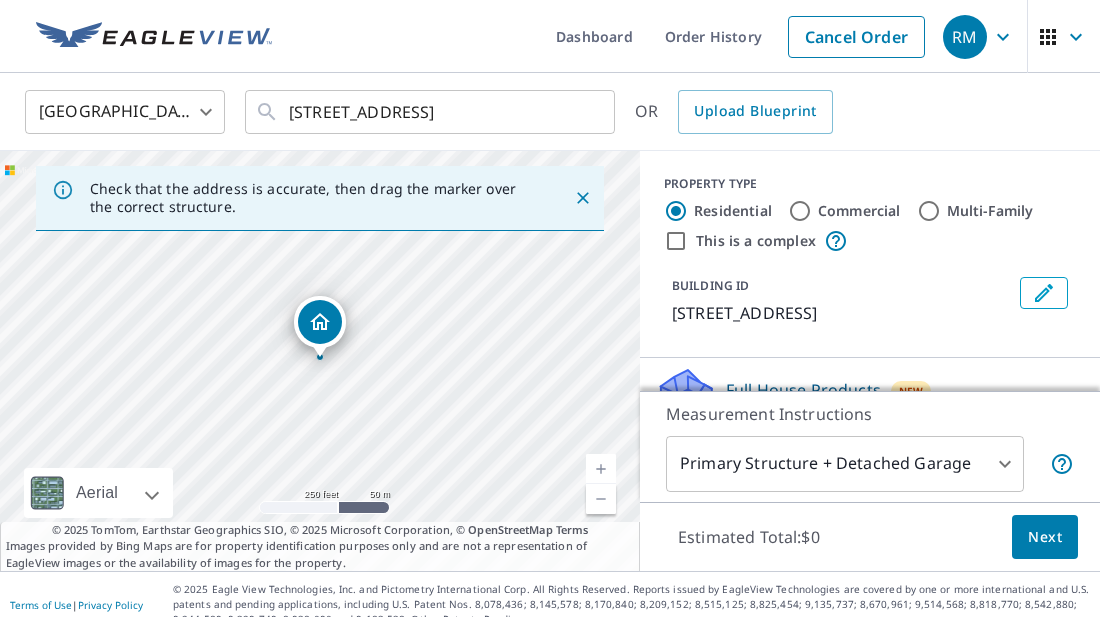 click at bounding box center (601, 469) 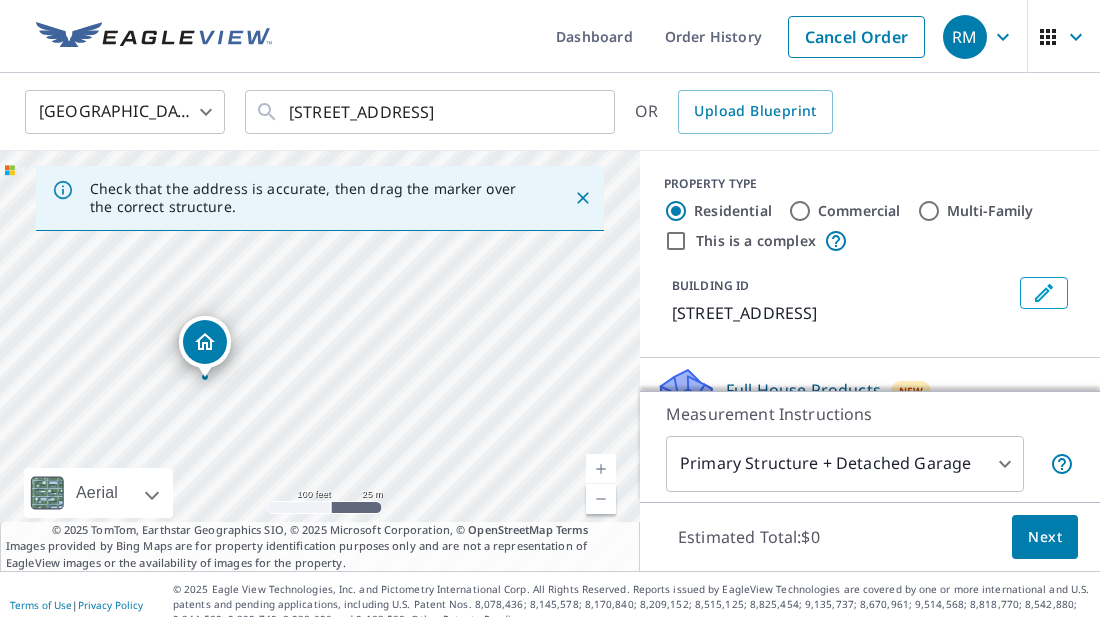drag, startPoint x: 321, startPoint y: 320, endPoint x: 206, endPoint y: 340, distance: 116.72617 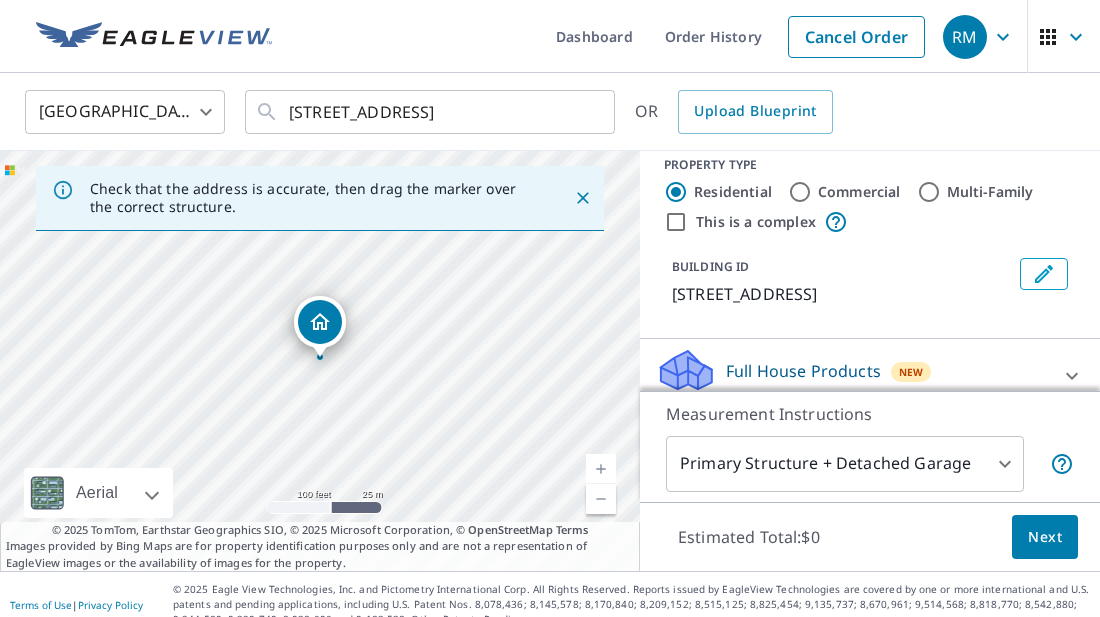 scroll, scrollTop: 11, scrollLeft: 0, axis: vertical 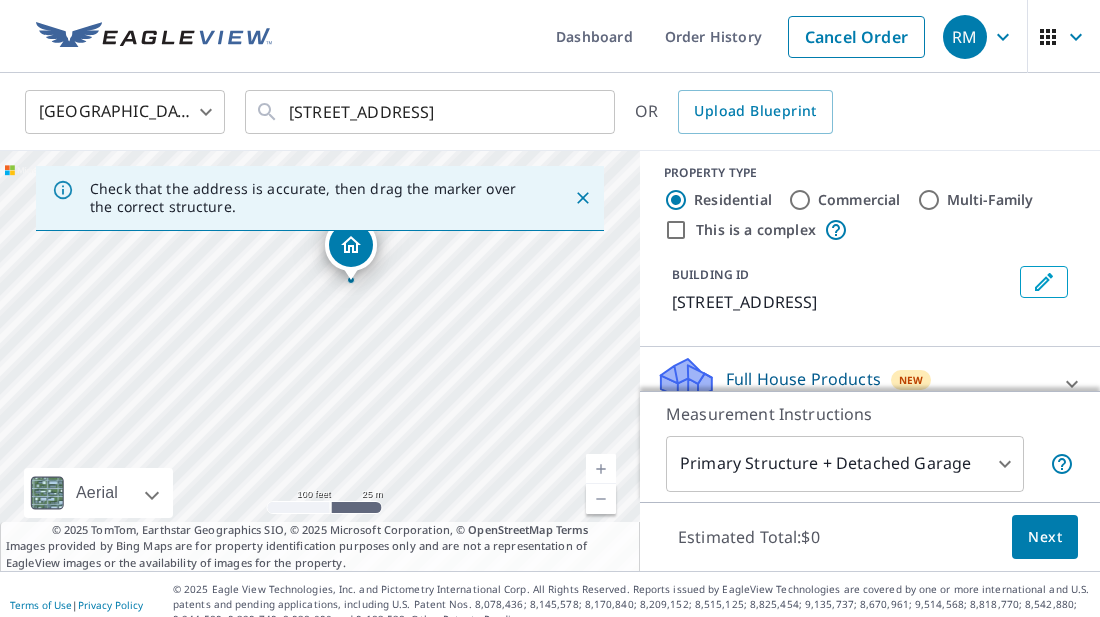 drag, startPoint x: 313, startPoint y: 326, endPoint x: 344, endPoint y: 247, distance: 84.8646 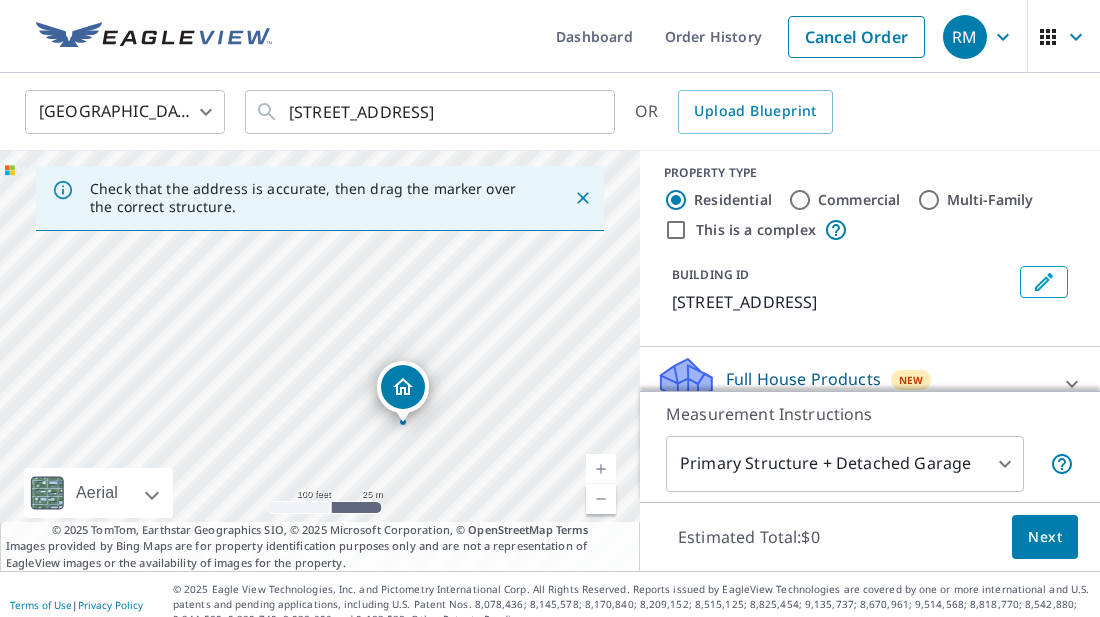 drag, startPoint x: 320, startPoint y: 319, endPoint x: 403, endPoint y: 384, distance: 105.42296 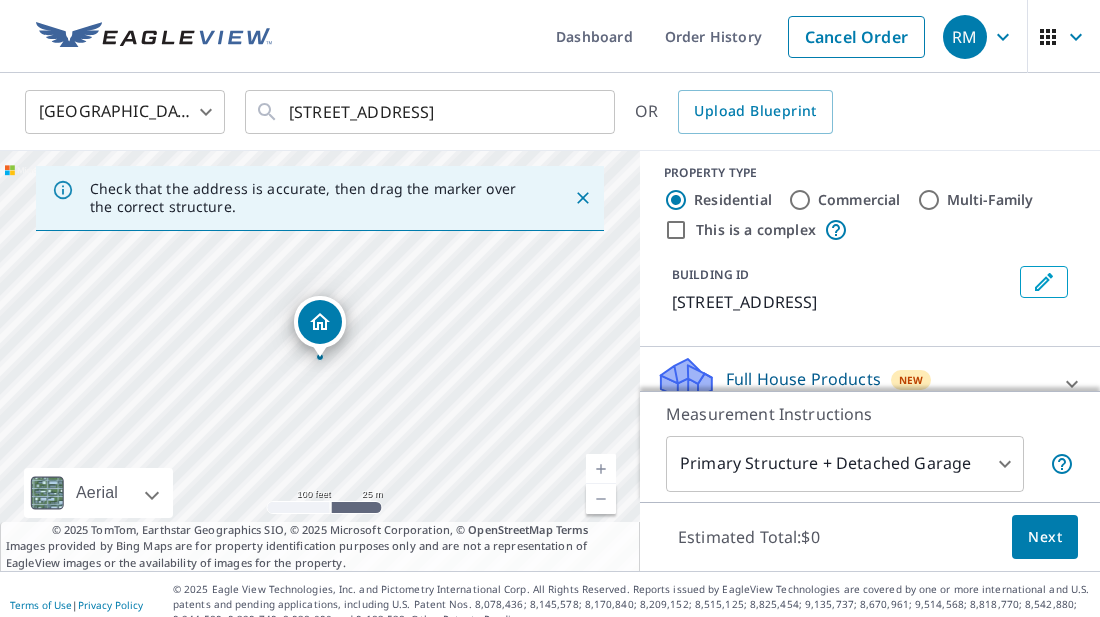 click on "[STREET_ADDRESS]" at bounding box center (320, 361) 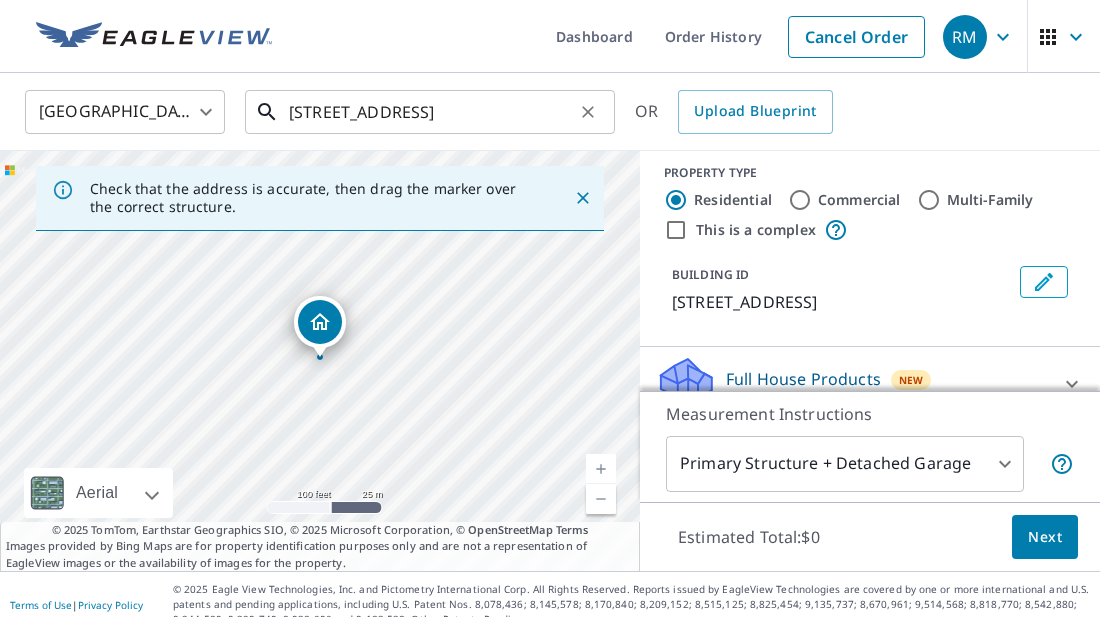 click on "[STREET_ADDRESS]" at bounding box center [431, 112] 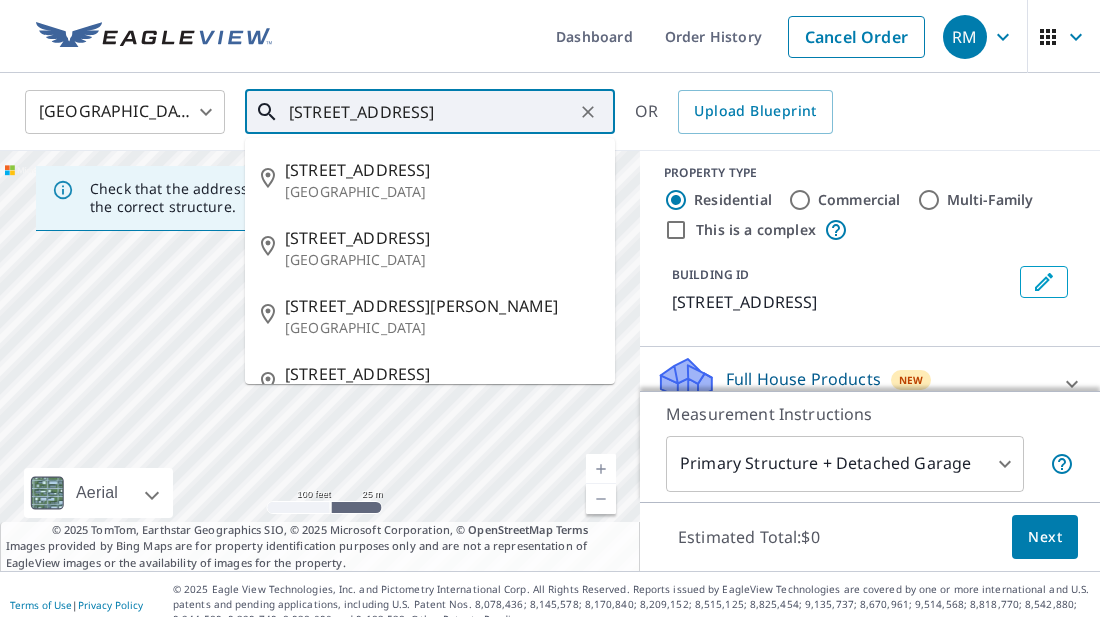 click on "[STREET_ADDRESS]" at bounding box center [431, 112] 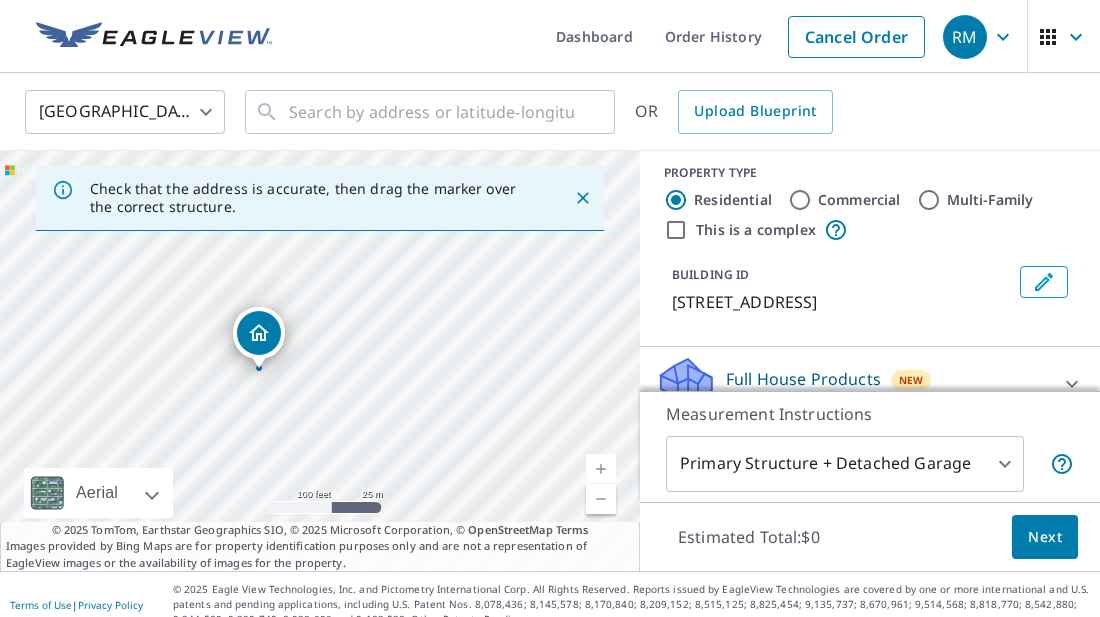 drag, startPoint x: 330, startPoint y: 320, endPoint x: 269, endPoint y: 334, distance: 62.58594 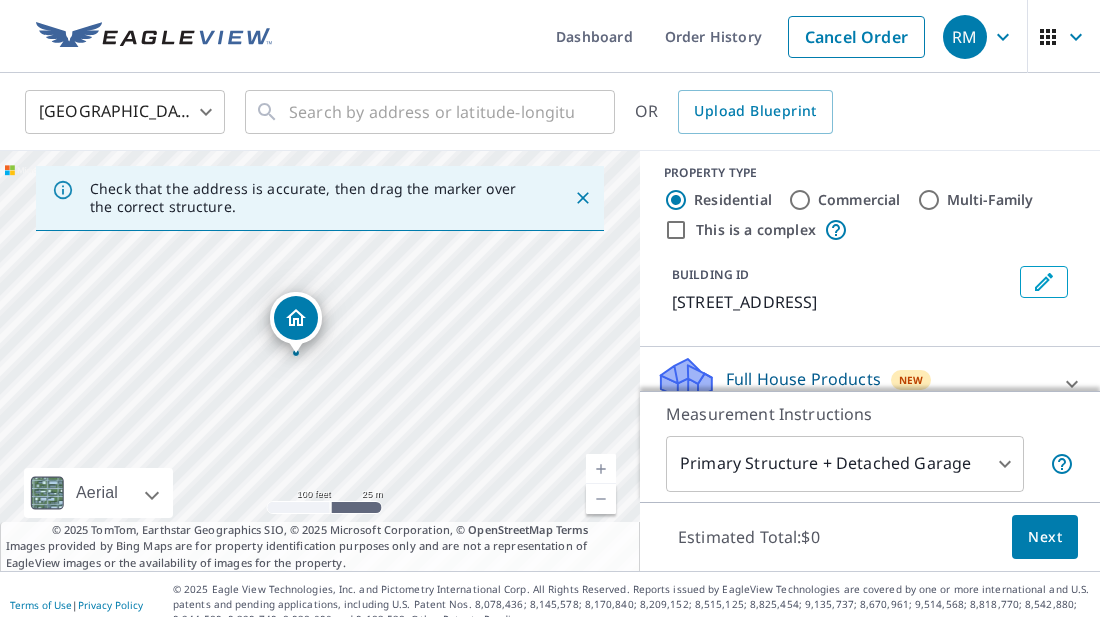 drag, startPoint x: 327, startPoint y: 319, endPoint x: 303, endPoint y: 315, distance: 24.33105 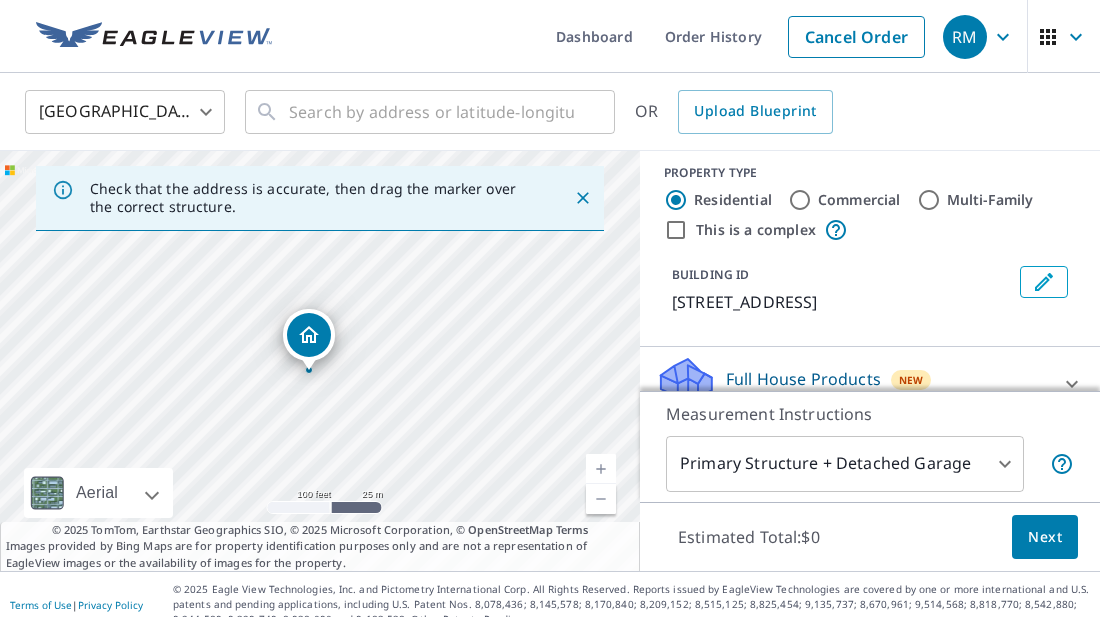 drag, startPoint x: 318, startPoint y: 327, endPoint x: 307, endPoint y: 340, distance: 17.029387 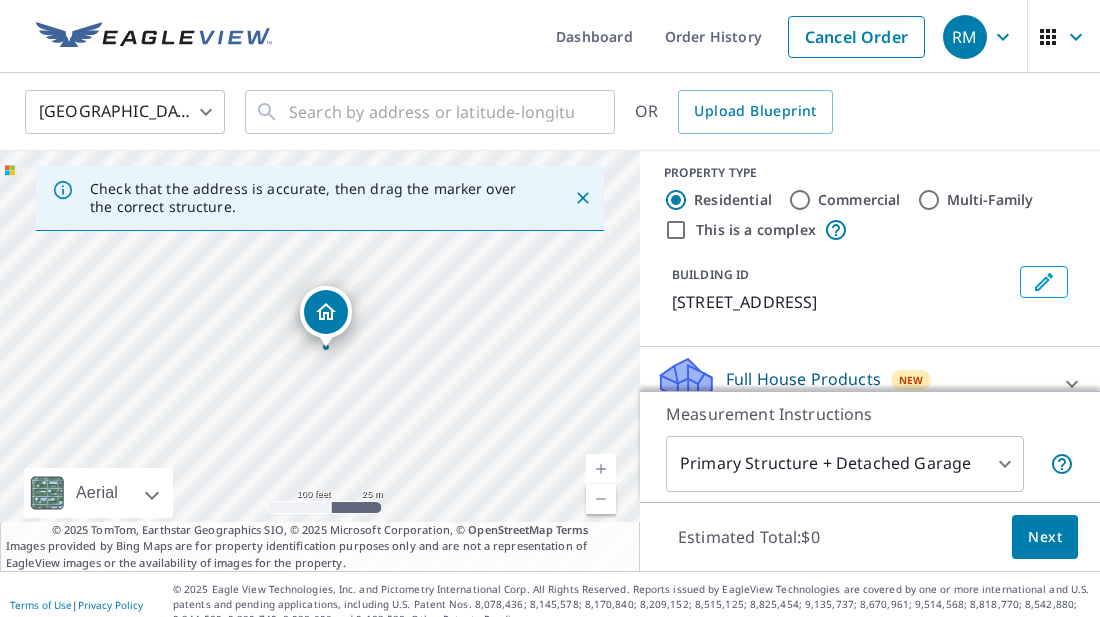 drag, startPoint x: 313, startPoint y: 329, endPoint x: 319, endPoint y: 319, distance: 11.661903 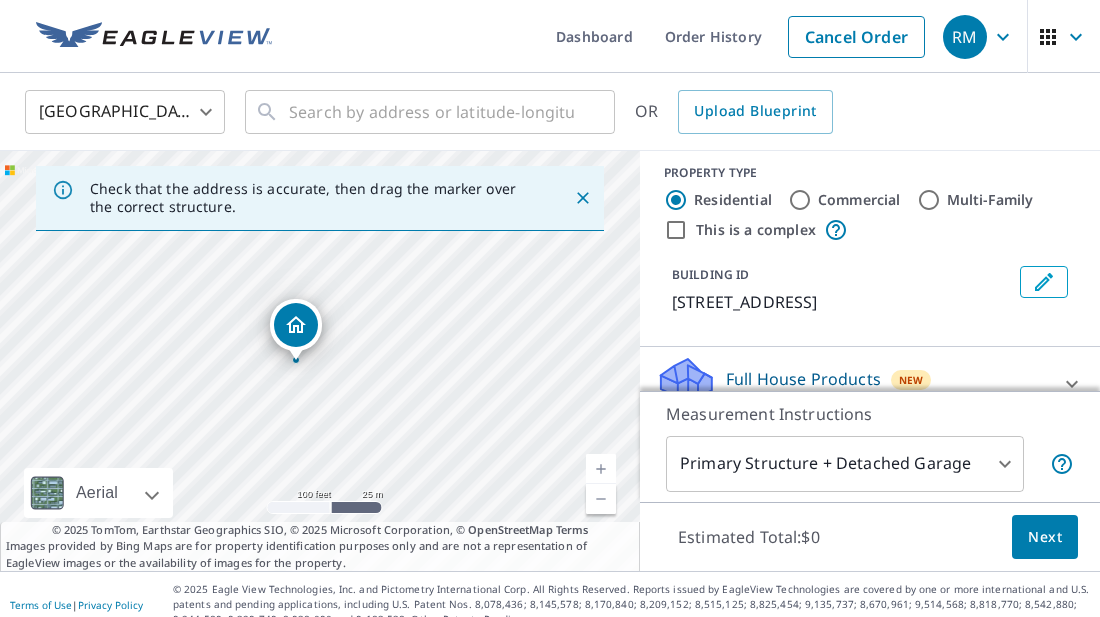 drag, startPoint x: 319, startPoint y: 319, endPoint x: 295, endPoint y: 322, distance: 24.186773 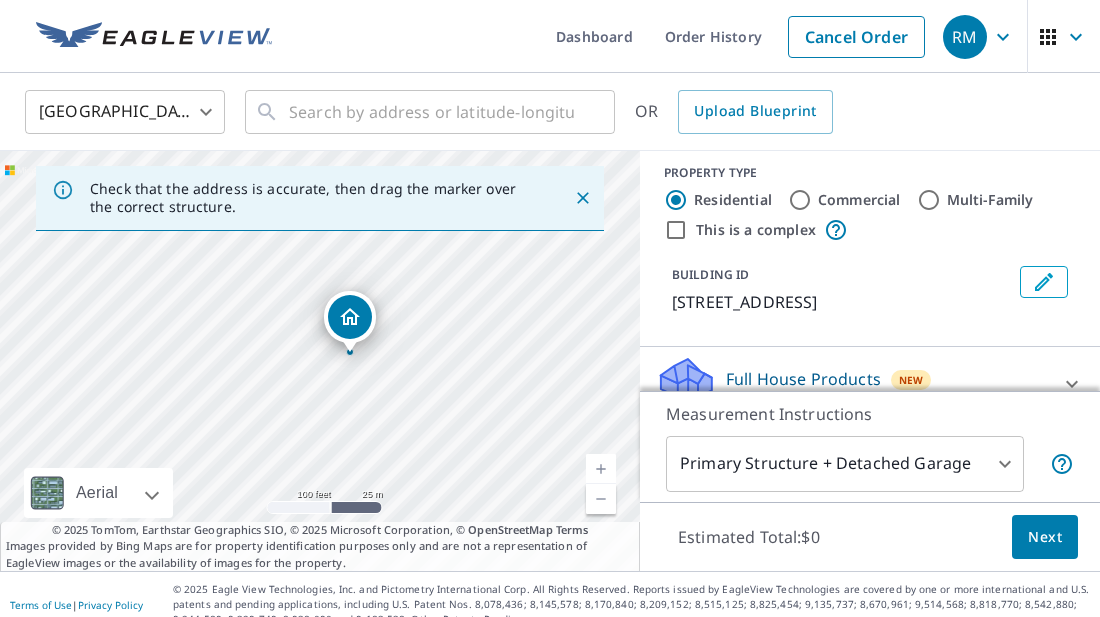 drag, startPoint x: 329, startPoint y: 334, endPoint x: 359, endPoint y: 329, distance: 30.413813 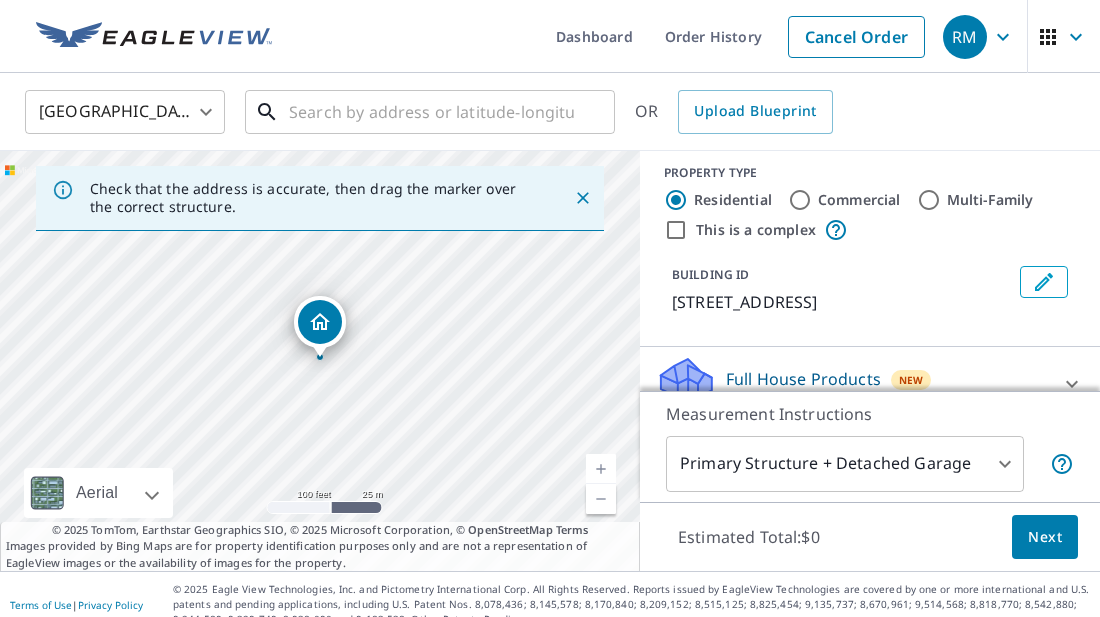 click at bounding box center (431, 112) 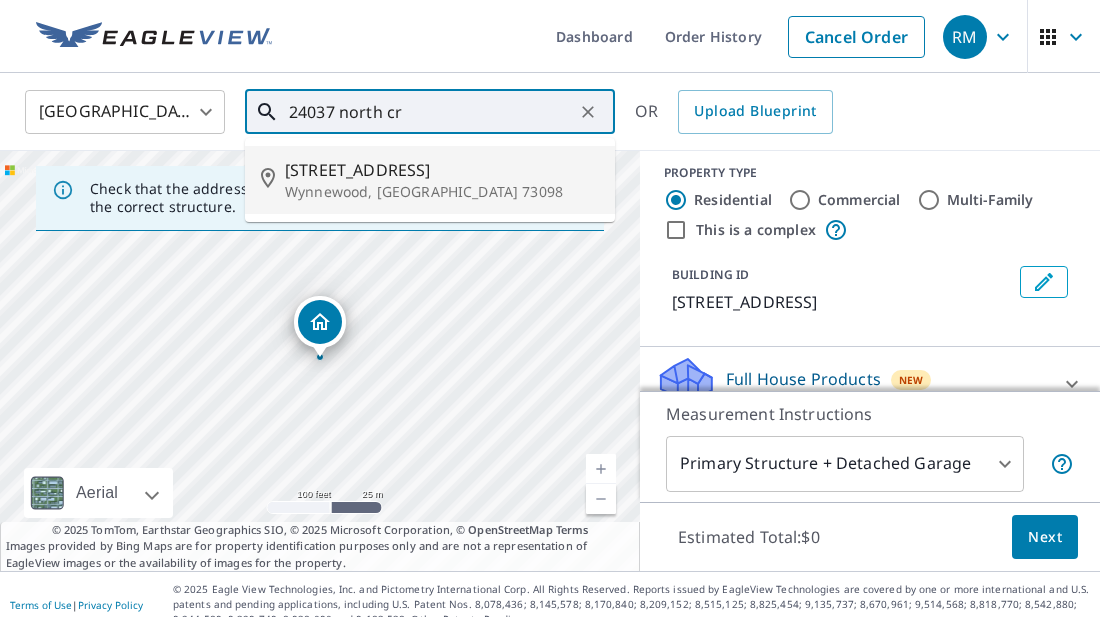 click on "[STREET_ADDRESS]" at bounding box center [442, 170] 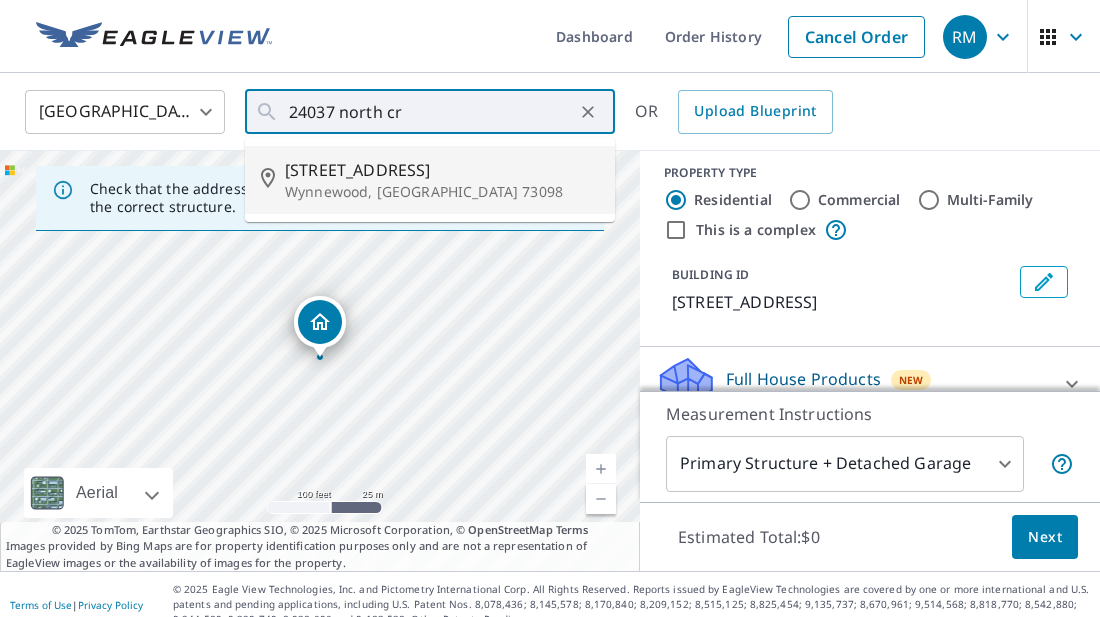 type on "[STREET_ADDRESS]" 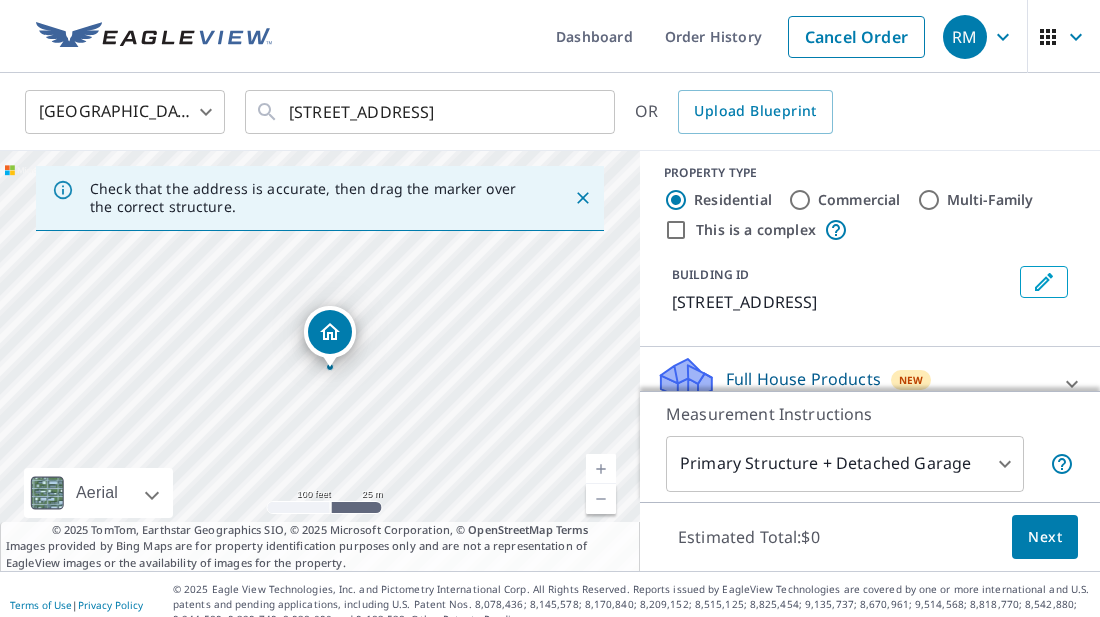drag, startPoint x: 412, startPoint y: 299, endPoint x: 422, endPoint y: 309, distance: 14.142136 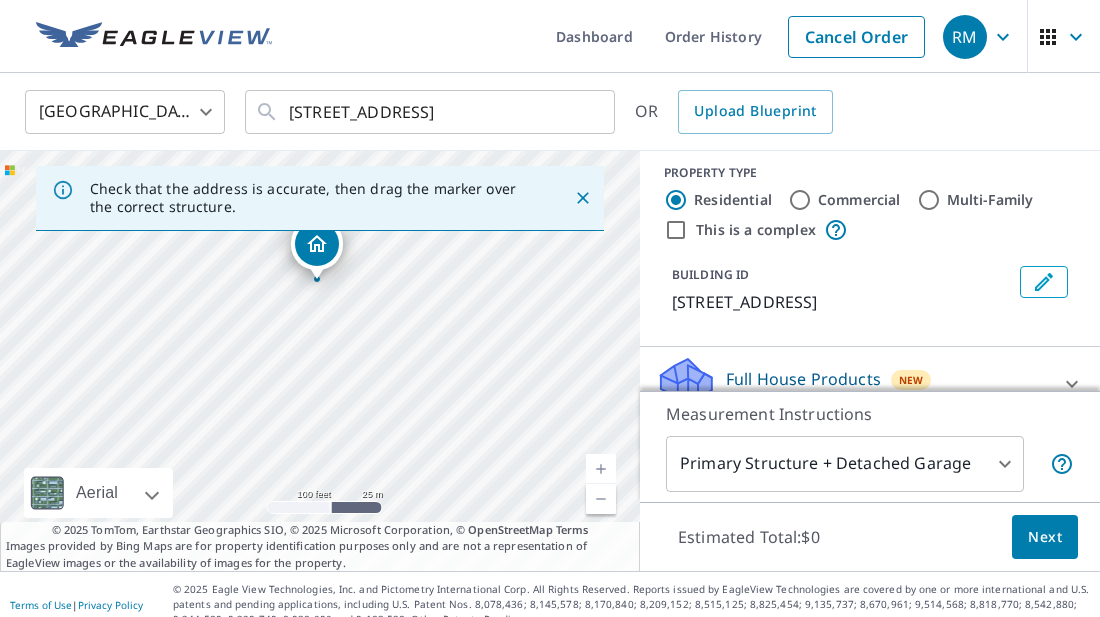 drag, startPoint x: 305, startPoint y: 413, endPoint x: 302, endPoint y: 335, distance: 78.05767 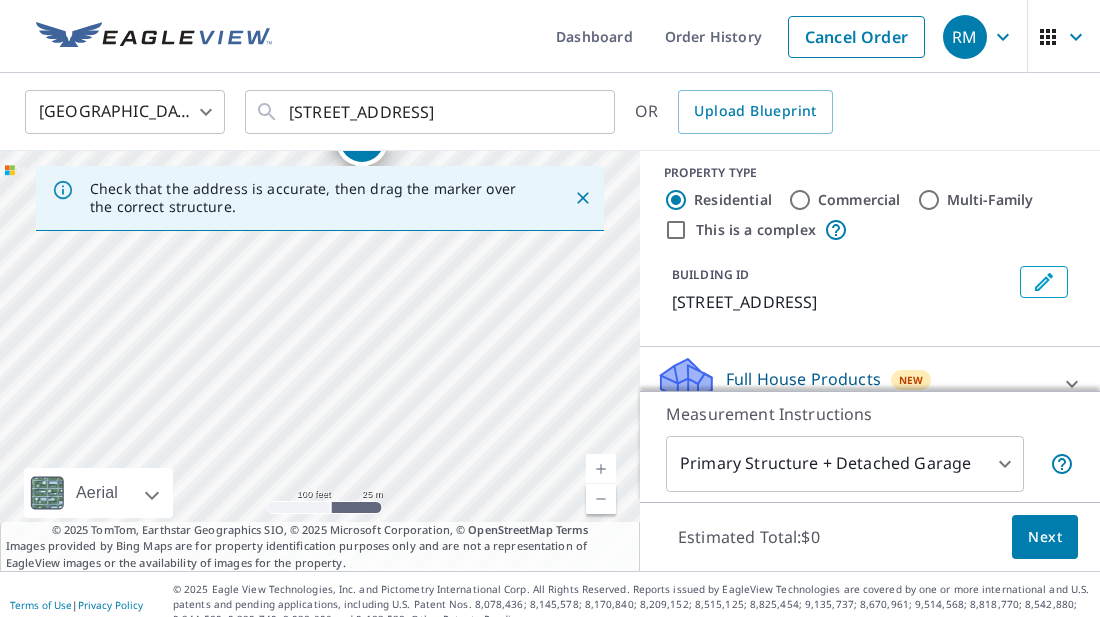 drag, startPoint x: 302, startPoint y: 335, endPoint x: 339, endPoint y: 215, distance: 125.57468 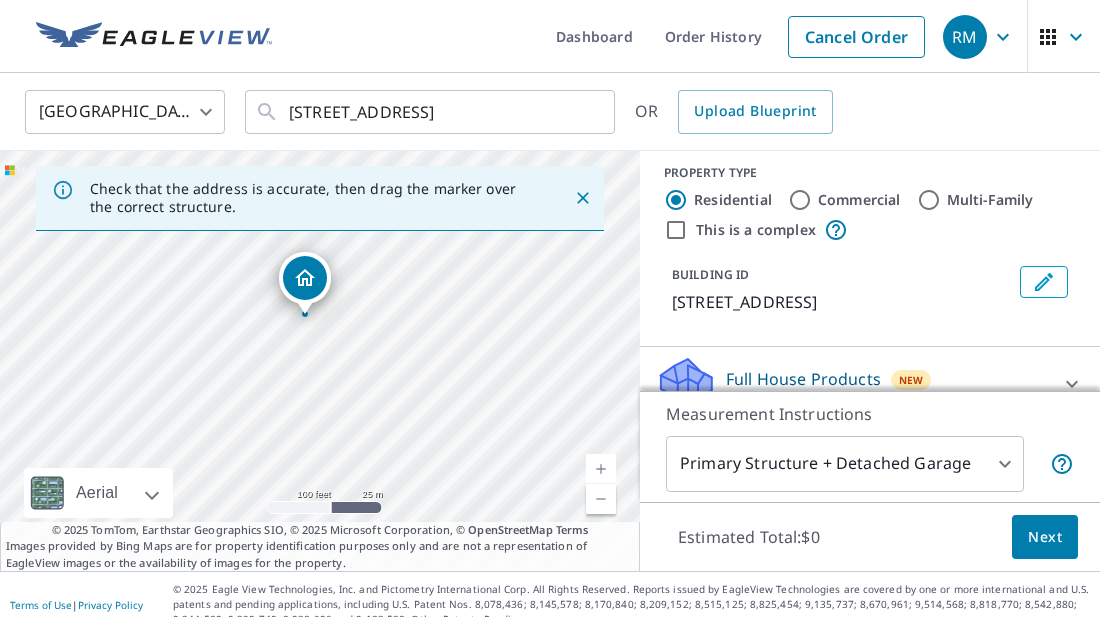 click at bounding box center (601, 469) 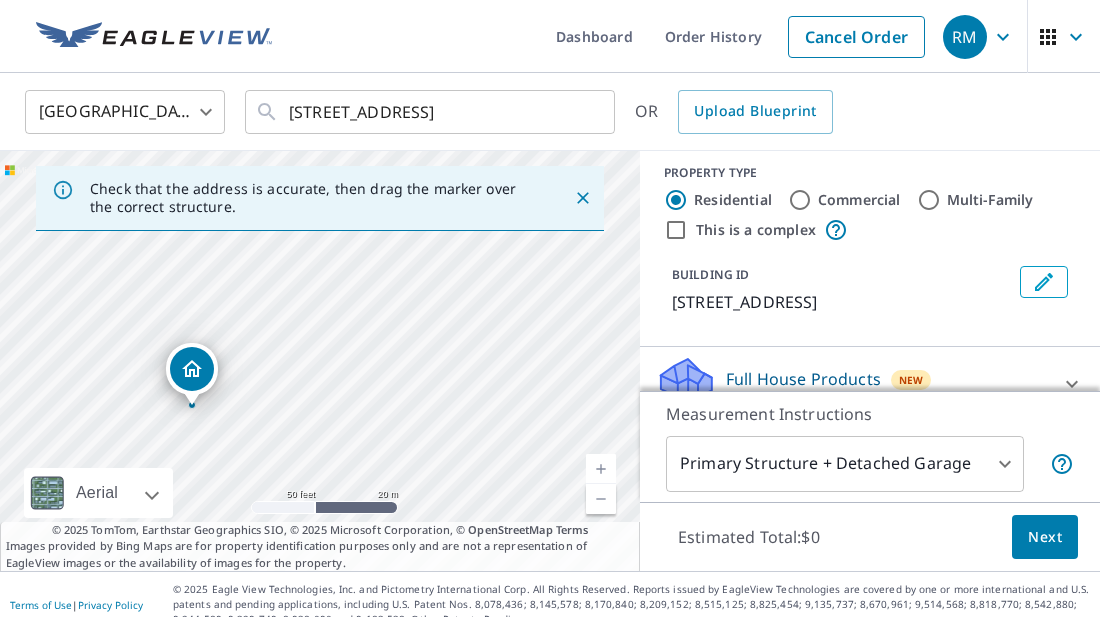 drag, startPoint x: 332, startPoint y: 318, endPoint x: 232, endPoint y: 452, distance: 167.20049 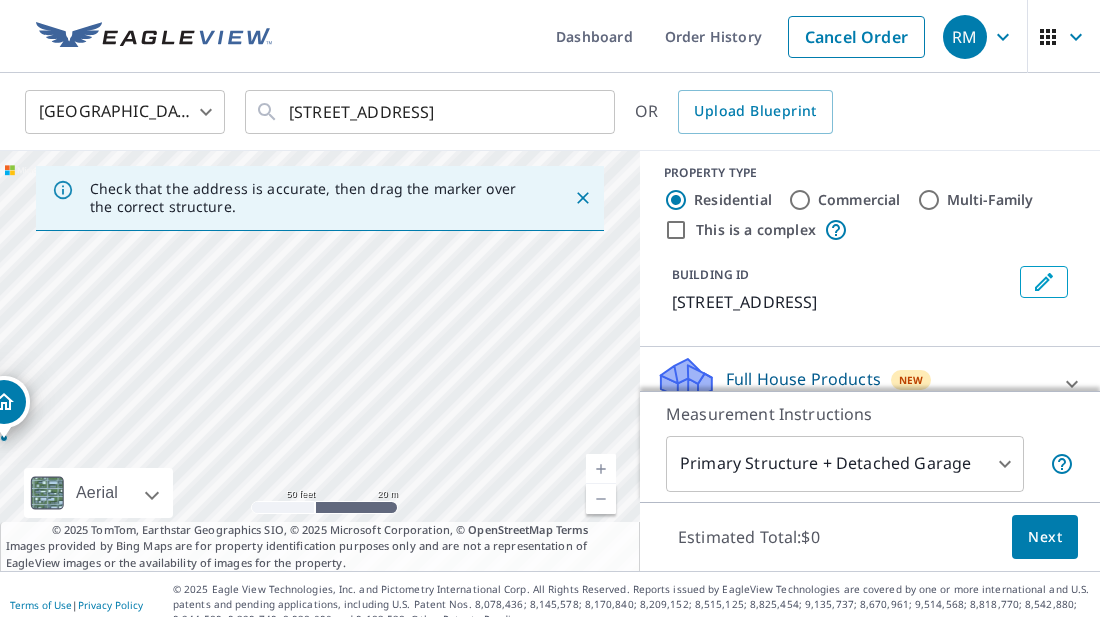 drag, startPoint x: 438, startPoint y: 350, endPoint x: 252, endPoint y: 383, distance: 188.90474 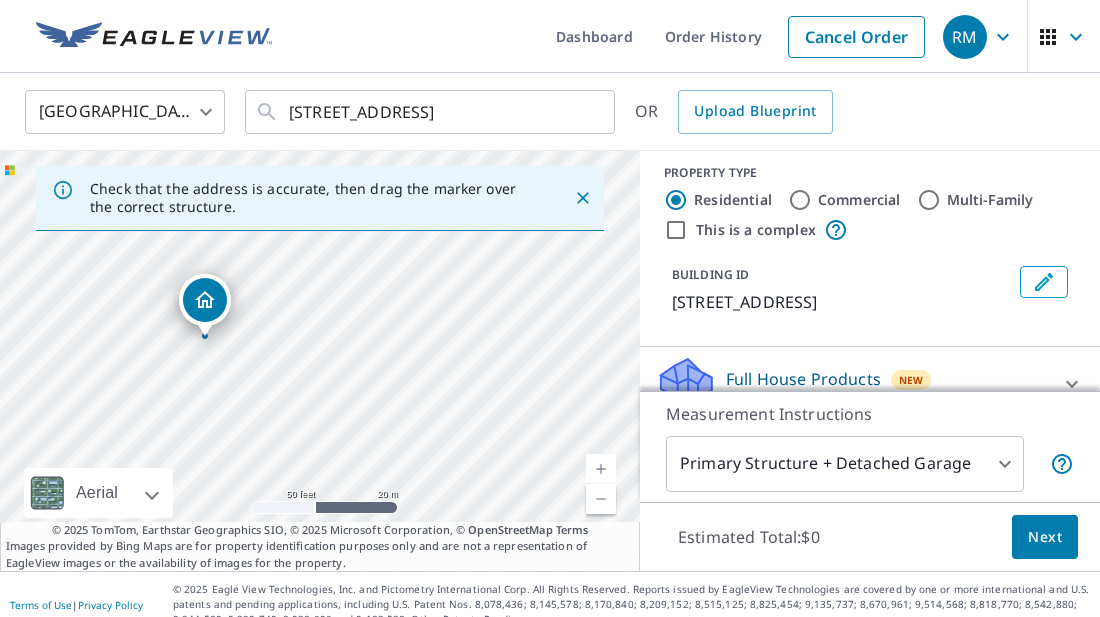 drag, startPoint x: 184, startPoint y: 387, endPoint x: 385, endPoint y: 285, distance: 225.39964 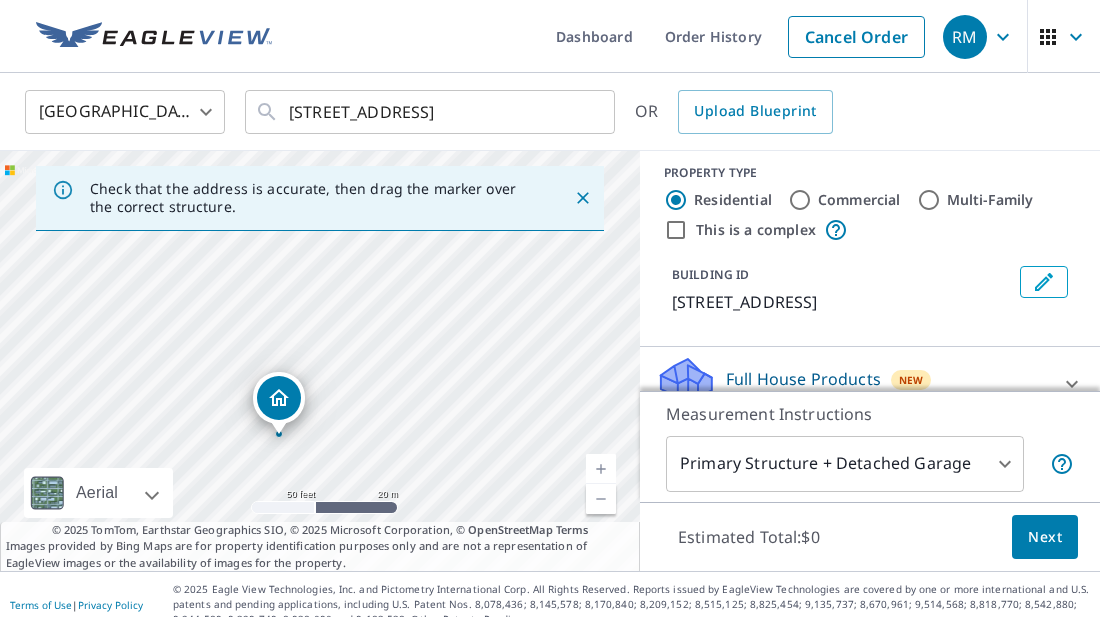 drag, startPoint x: 174, startPoint y: 252, endPoint x: 209, endPoint y: 277, distance: 43.011627 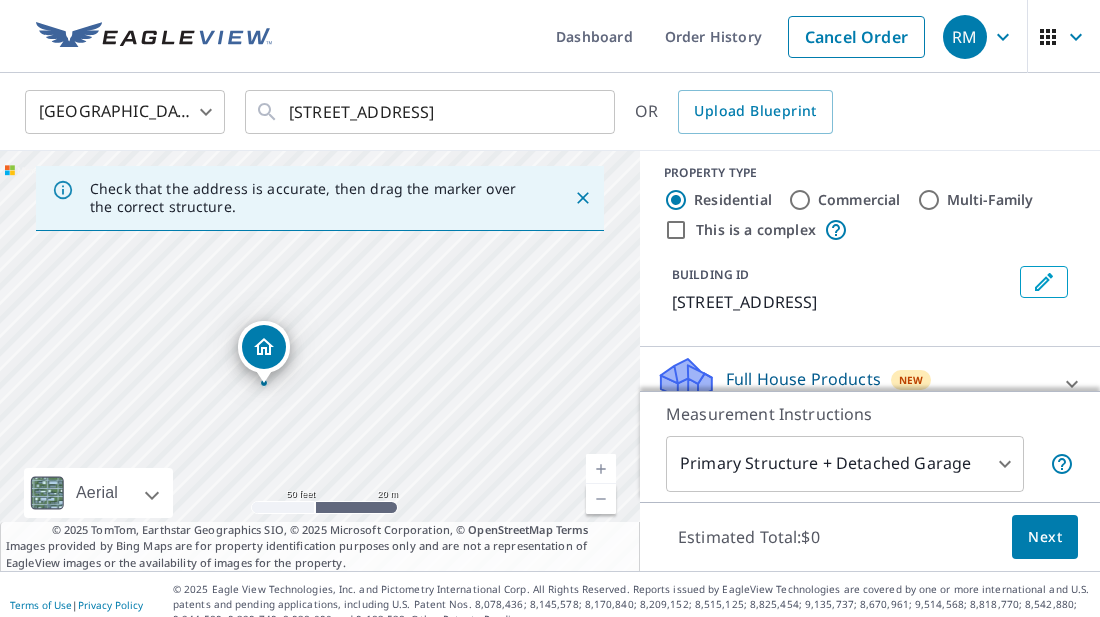 drag, startPoint x: 345, startPoint y: 337, endPoint x: 330, endPoint y: 284, distance: 55.081757 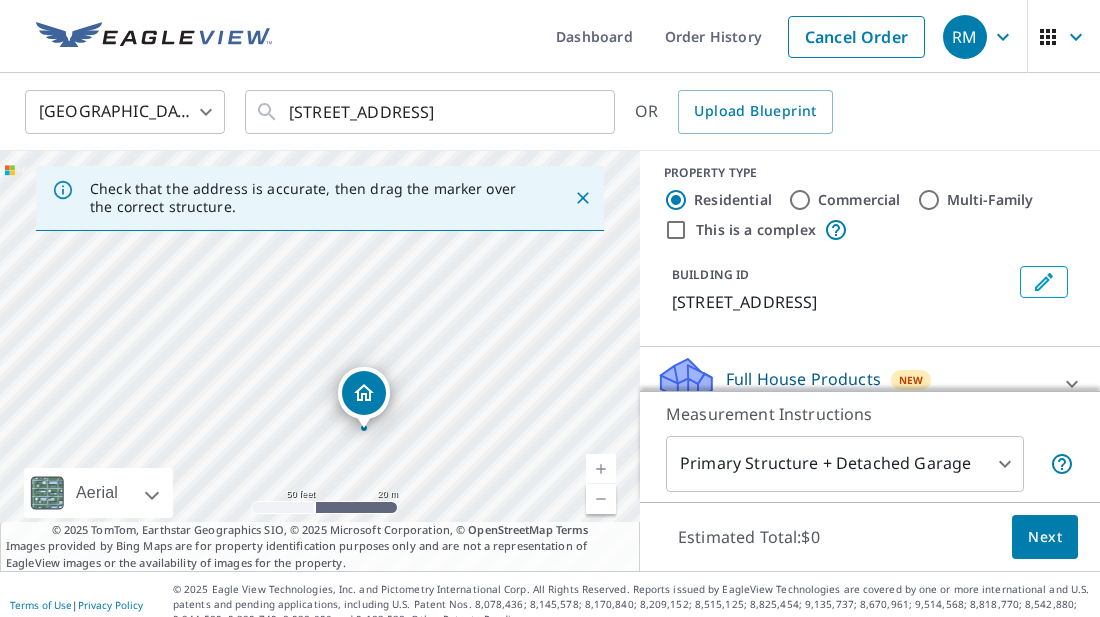 drag, startPoint x: 268, startPoint y: 345, endPoint x: 368, endPoint y: 392, distance: 110.49435 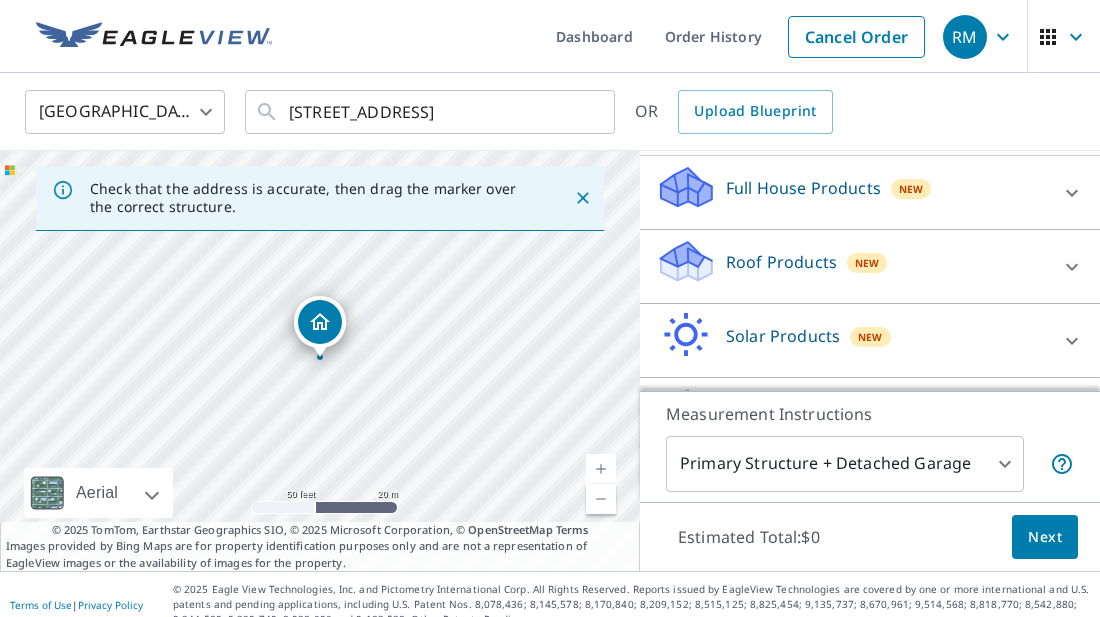 scroll, scrollTop: 203, scrollLeft: 0, axis: vertical 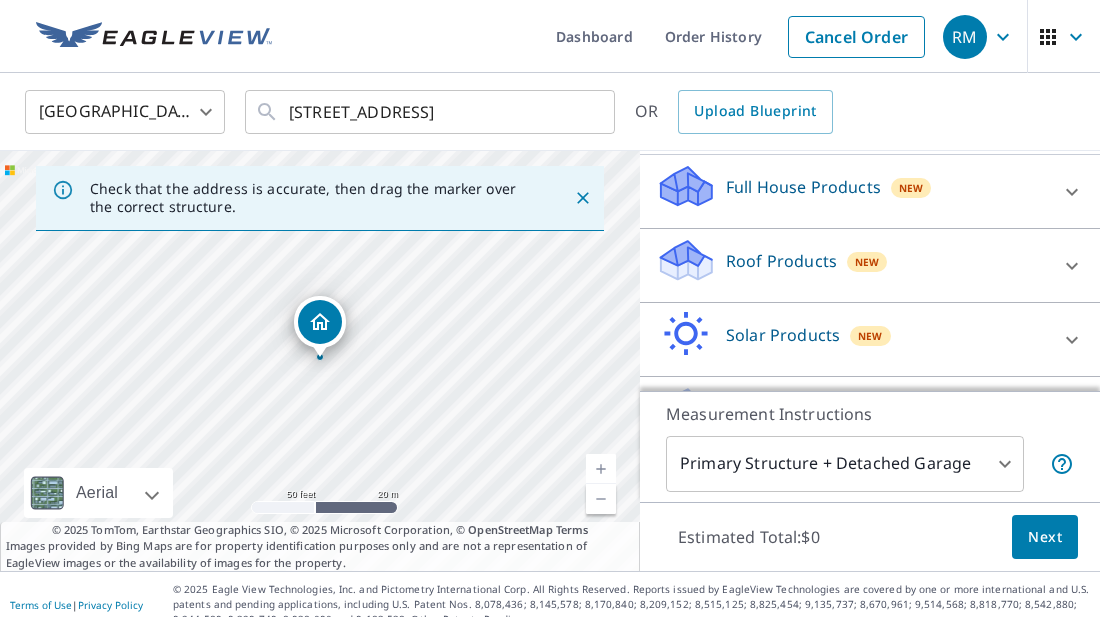 click on "Roof Products New" at bounding box center (852, 265) 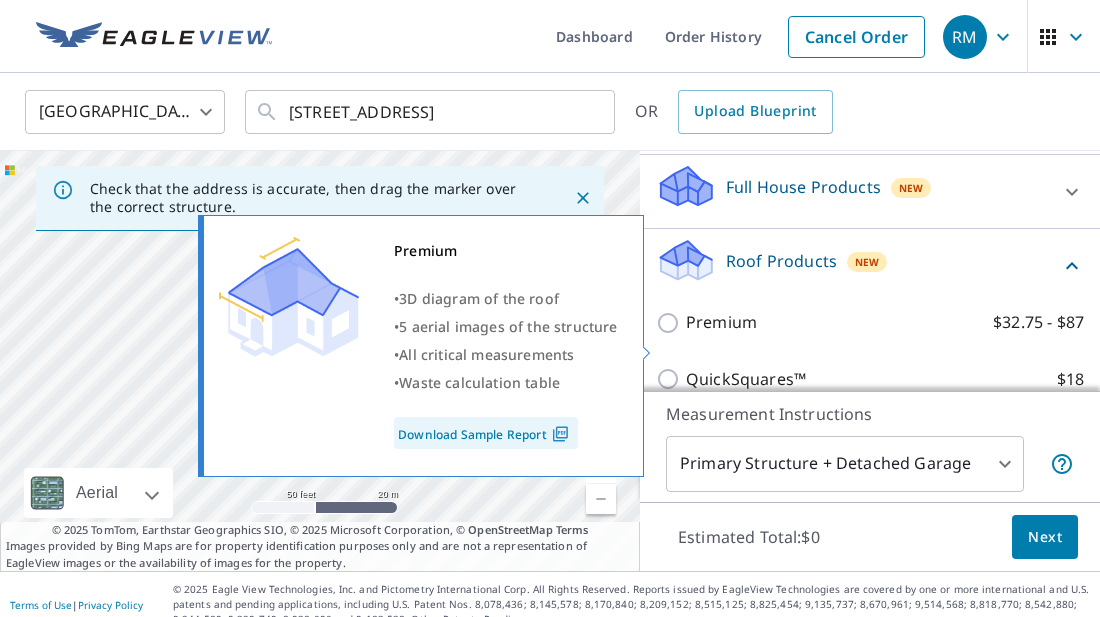 click on "Premium $32.75 - $87" at bounding box center (671, 323) 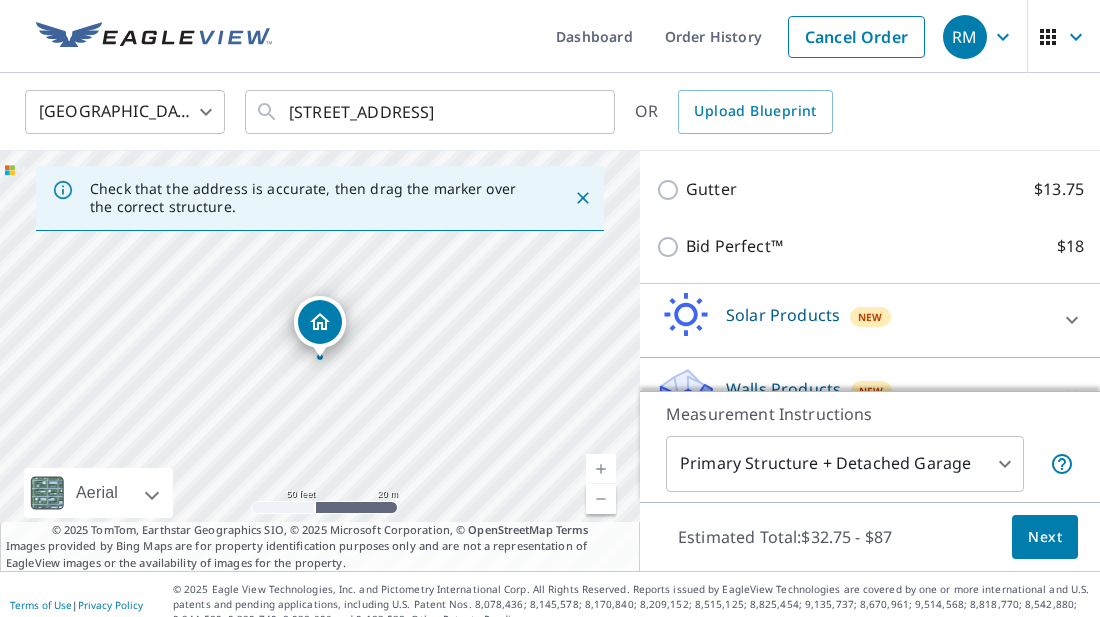 scroll, scrollTop: 579, scrollLeft: 0, axis: vertical 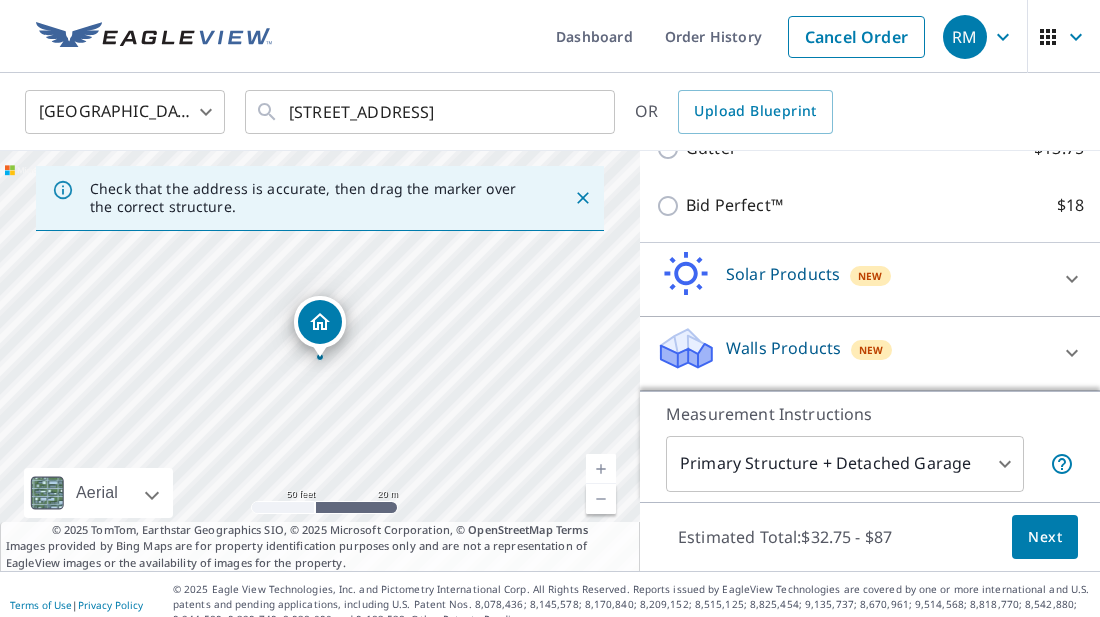 click on "Next" at bounding box center [1045, 537] 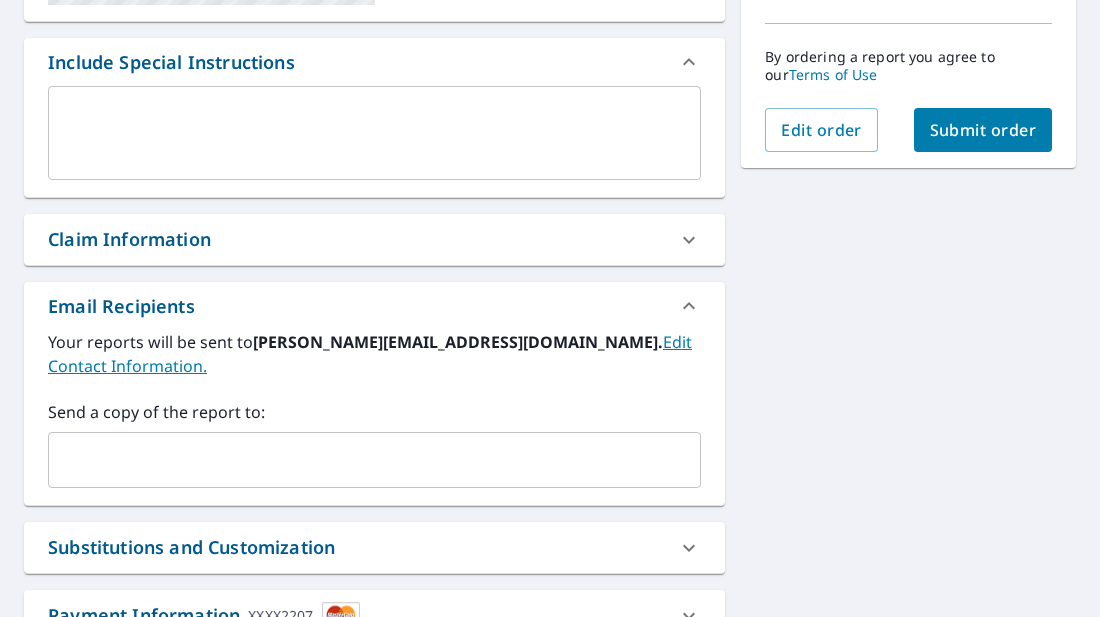 scroll, scrollTop: 514, scrollLeft: 0, axis: vertical 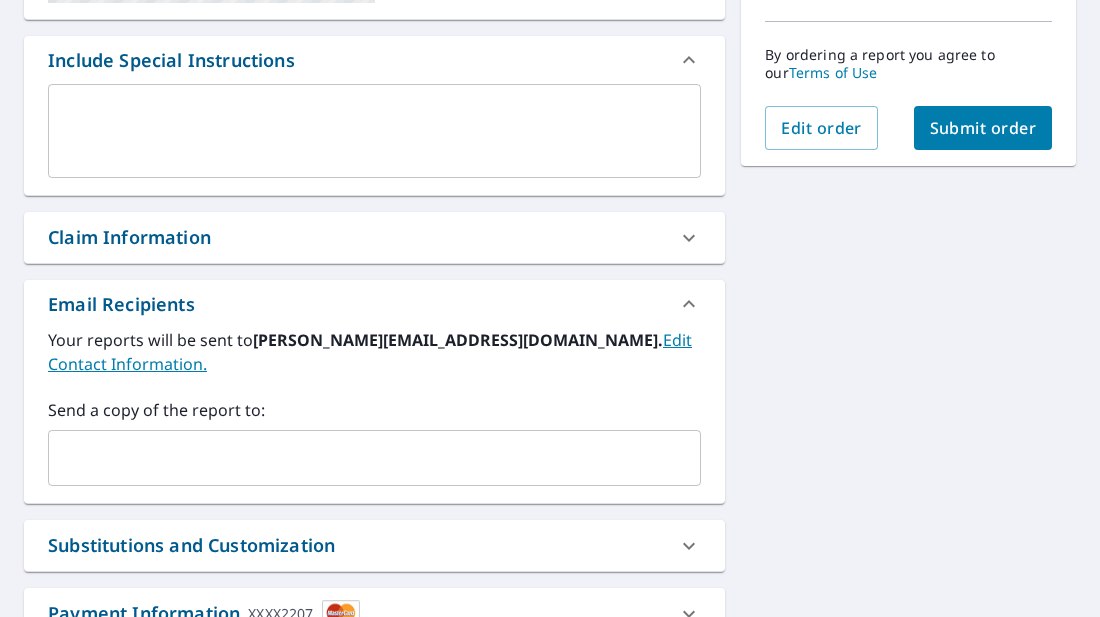 click on "​" at bounding box center [374, 458] 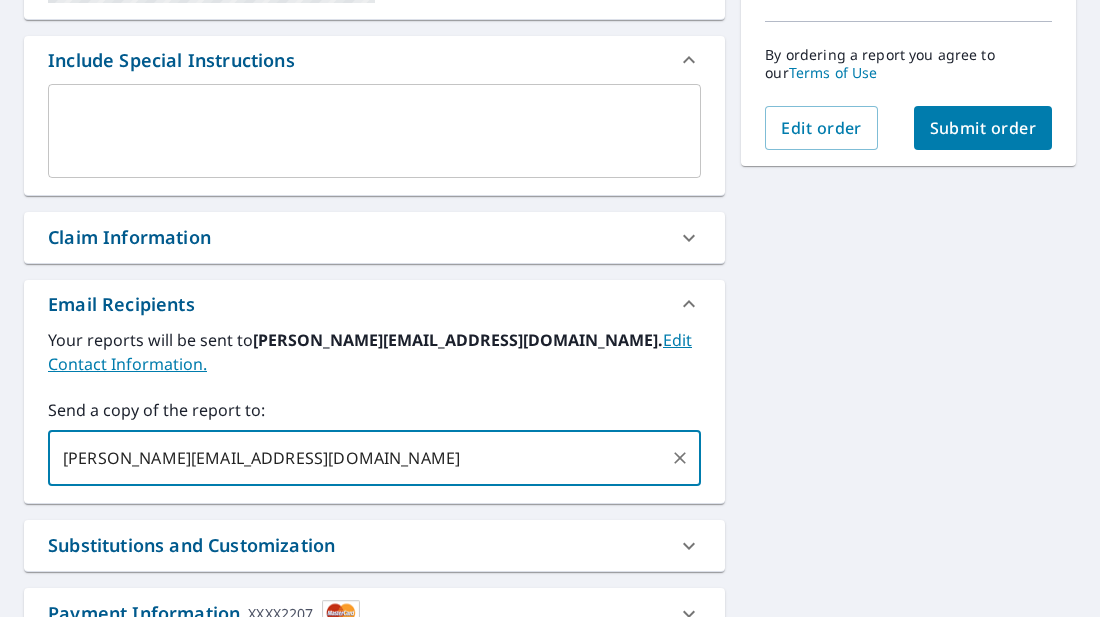 scroll, scrollTop: 680, scrollLeft: 0, axis: vertical 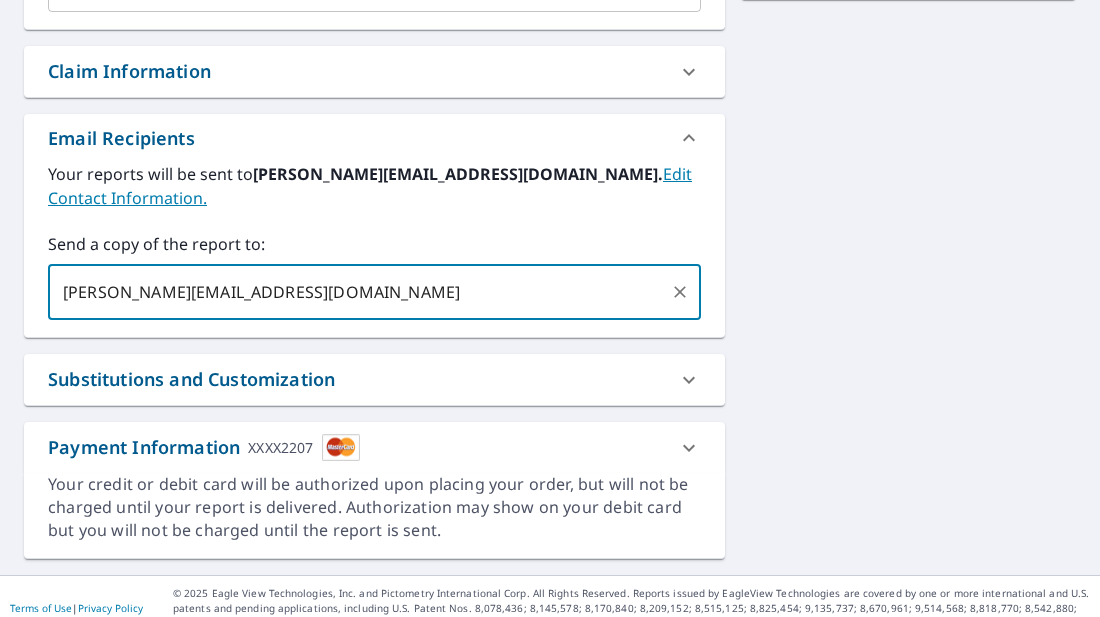 type on "[PERSON_NAME][EMAIL_ADDRESS][DOMAIN_NAME]" 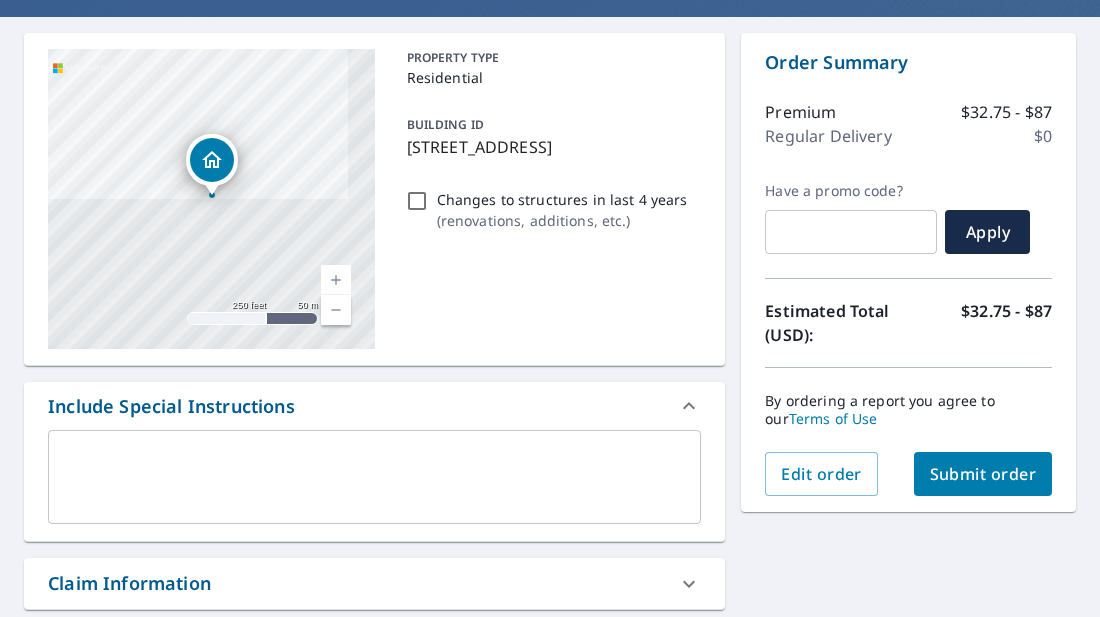 scroll, scrollTop: 164, scrollLeft: 0, axis: vertical 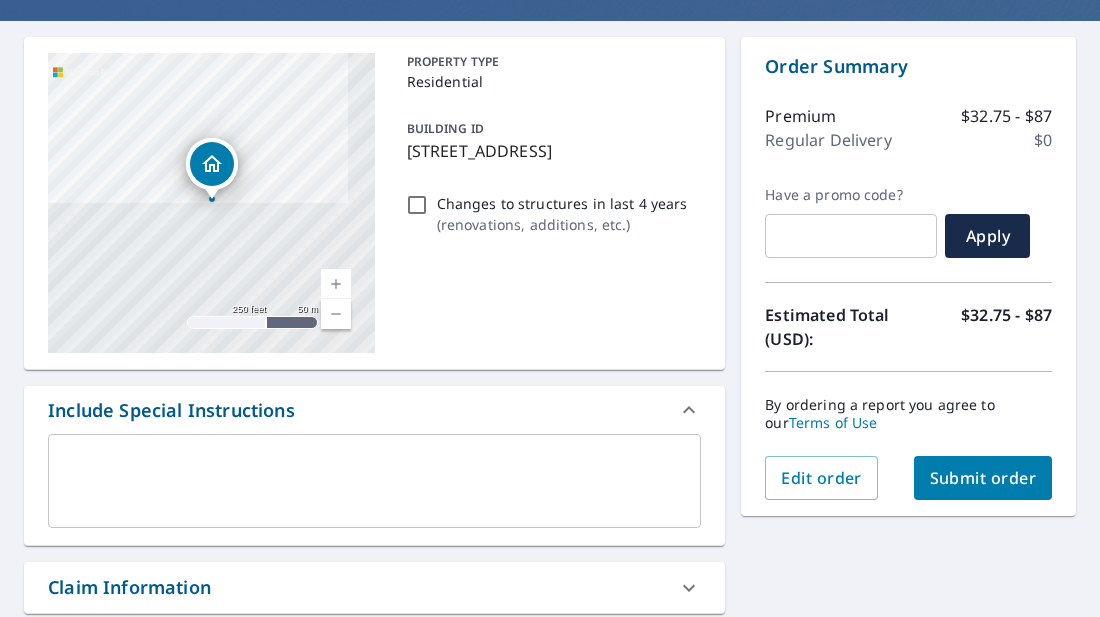 click on "Submit order" at bounding box center (983, 478) 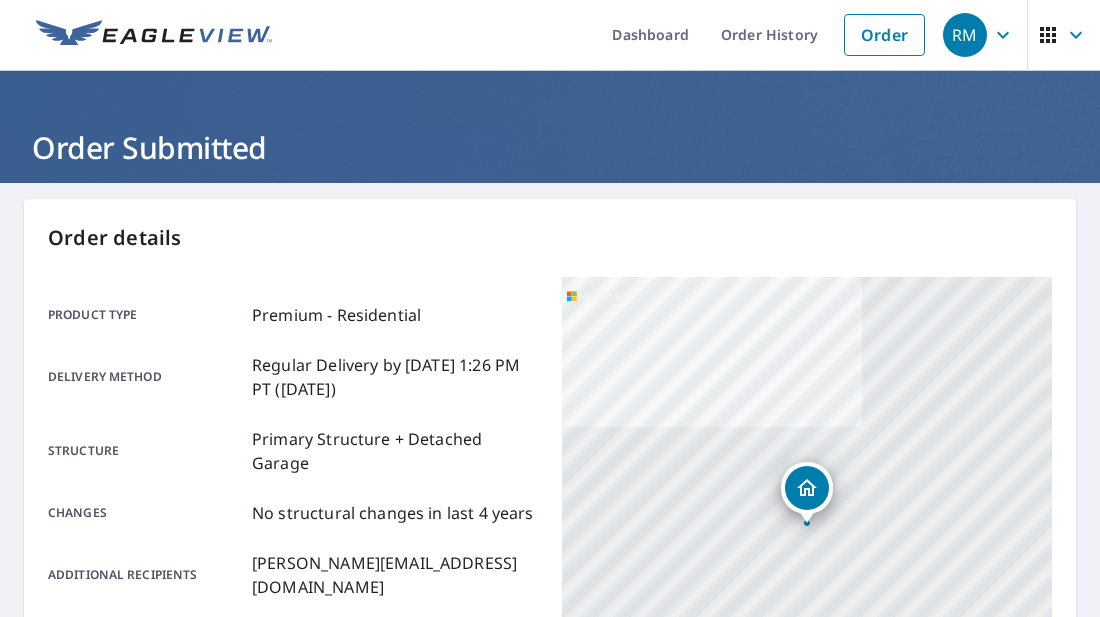 scroll, scrollTop: 0, scrollLeft: 0, axis: both 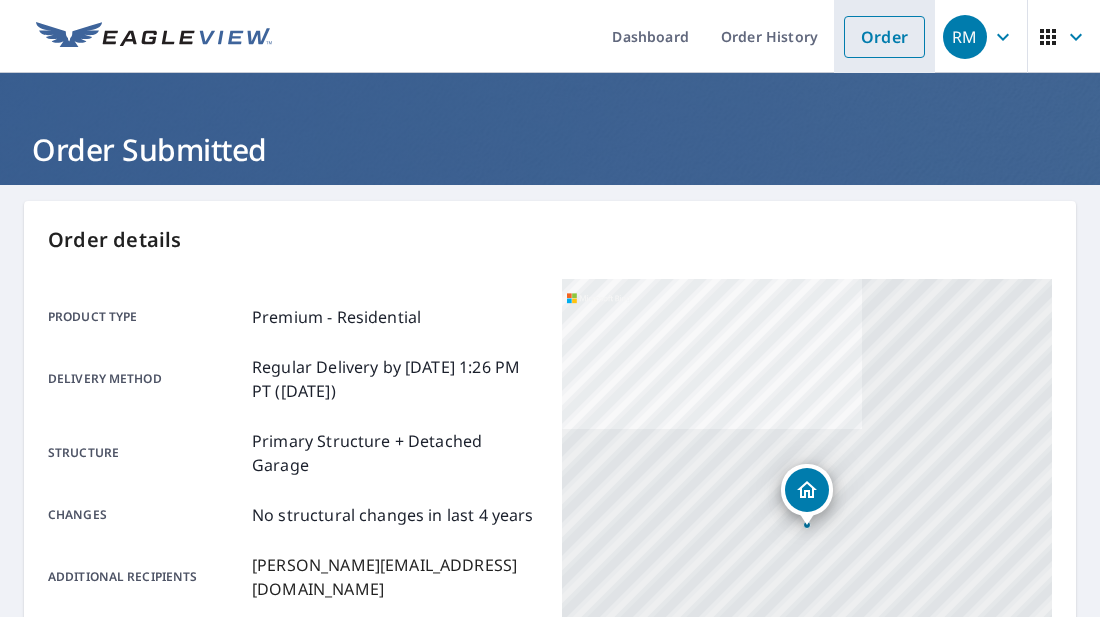 click on "Order" at bounding box center (884, 37) 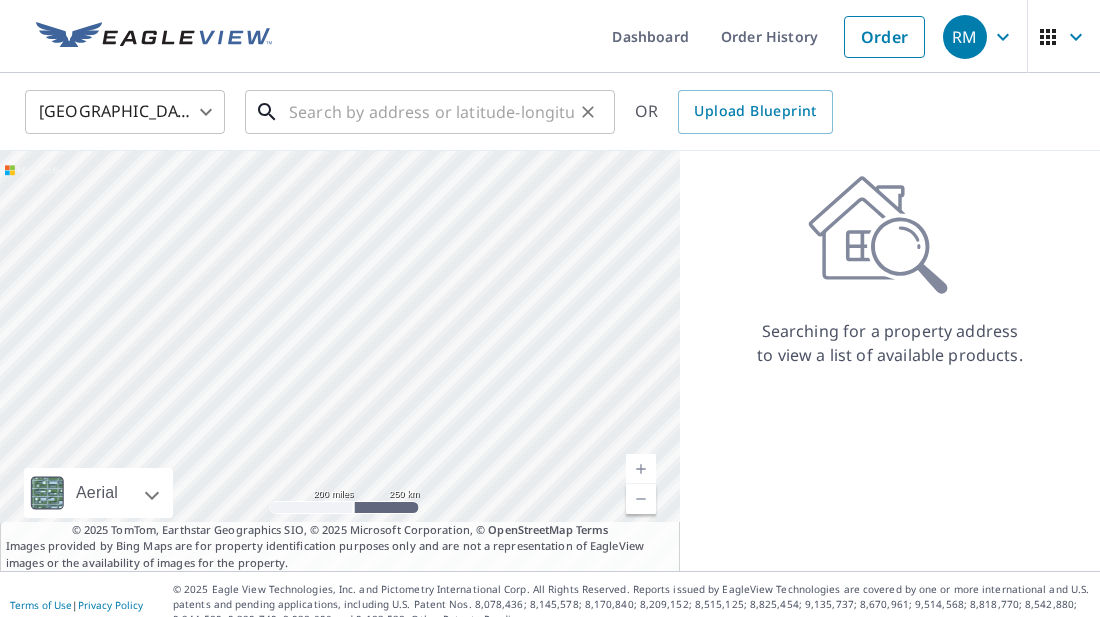 click at bounding box center (431, 112) 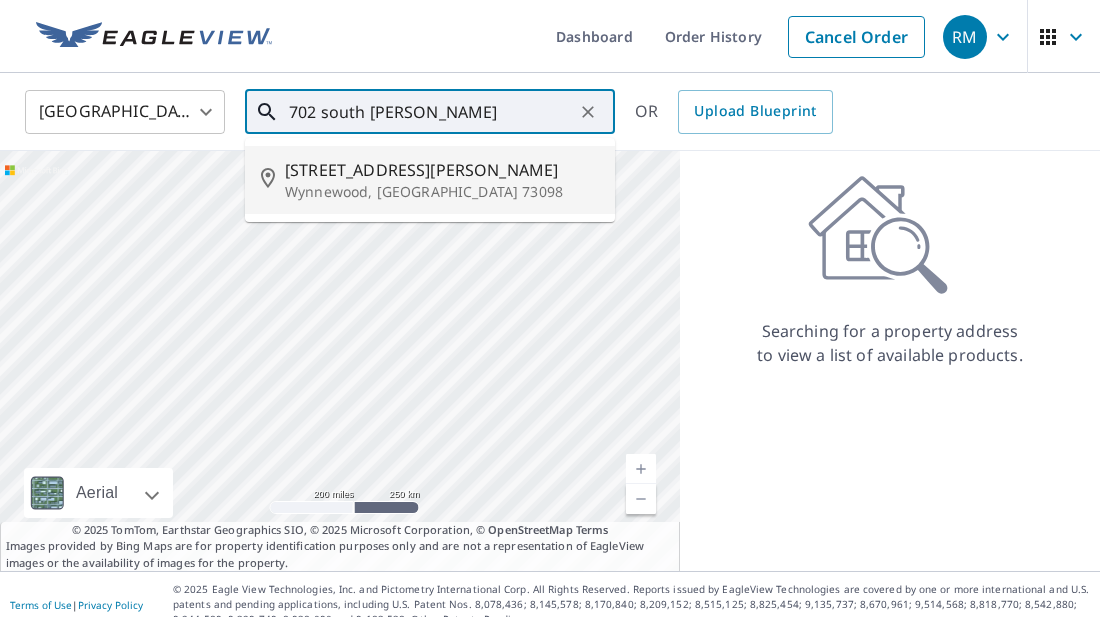 click on "[STREET_ADDRESS][PERSON_NAME]" at bounding box center [442, 170] 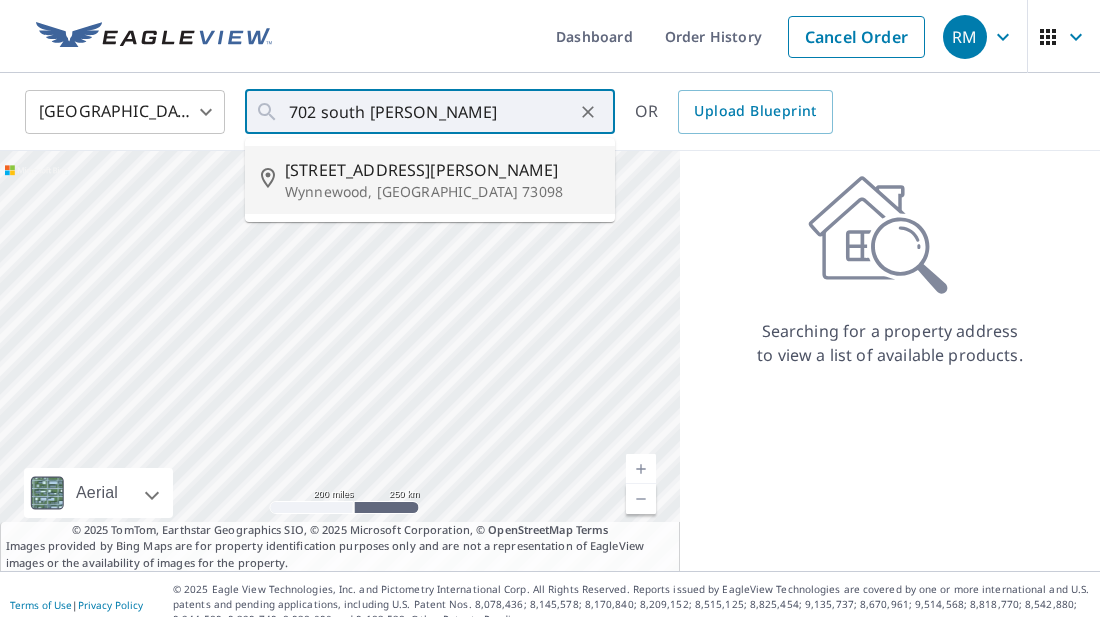 type on "[STREET_ADDRESS][PERSON_NAME]" 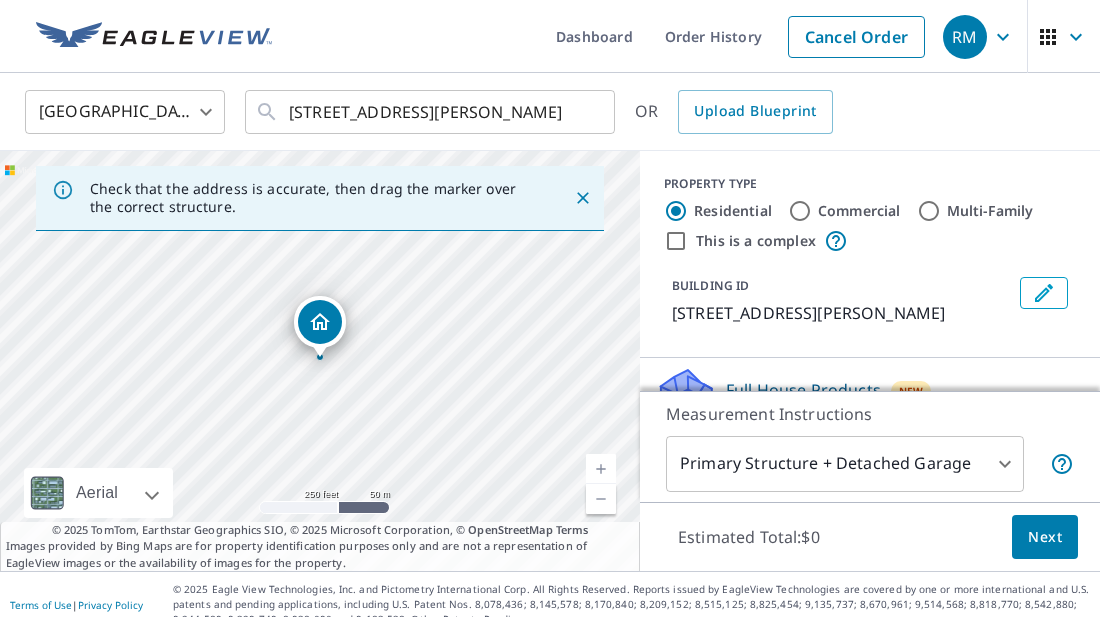 click at bounding box center (601, 469) 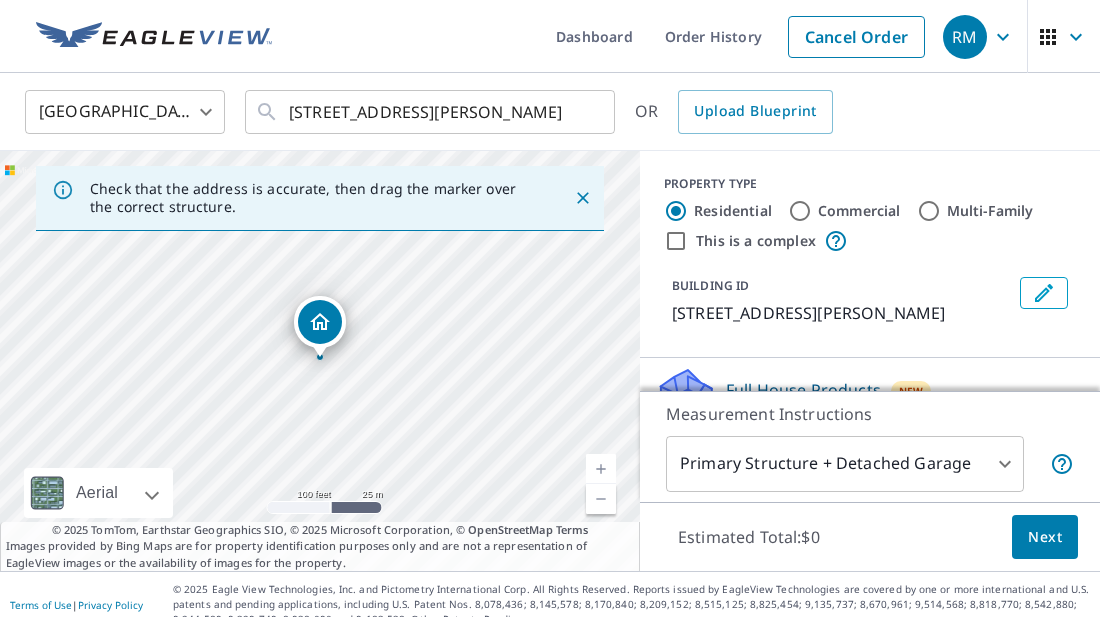click on "Next" at bounding box center (1045, 537) 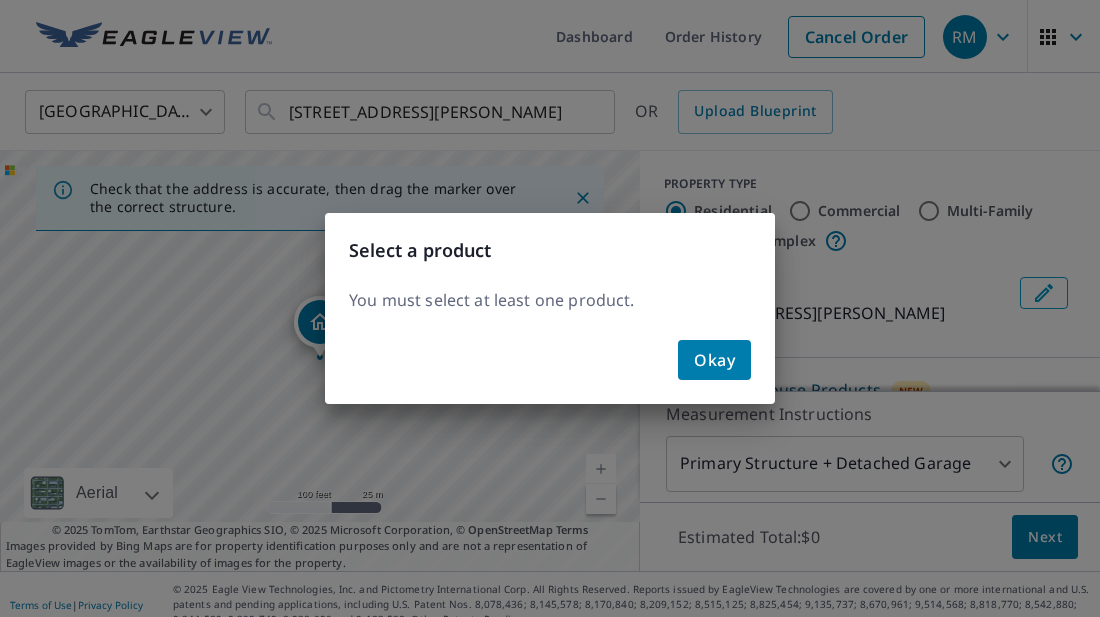 click on "Okay" at bounding box center (714, 360) 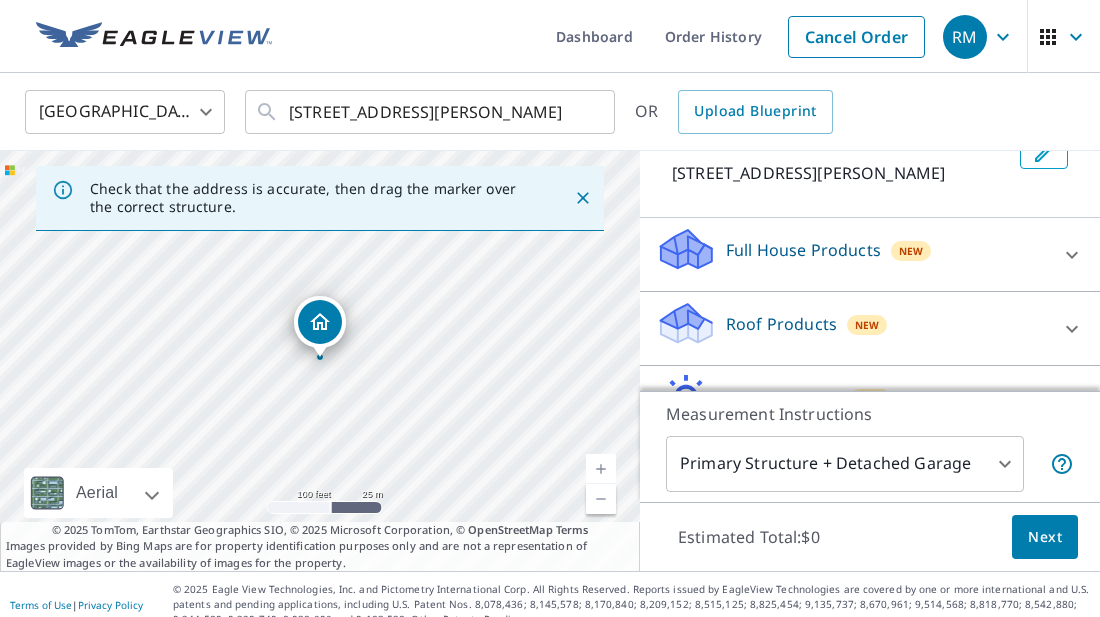 scroll, scrollTop: 143, scrollLeft: 0, axis: vertical 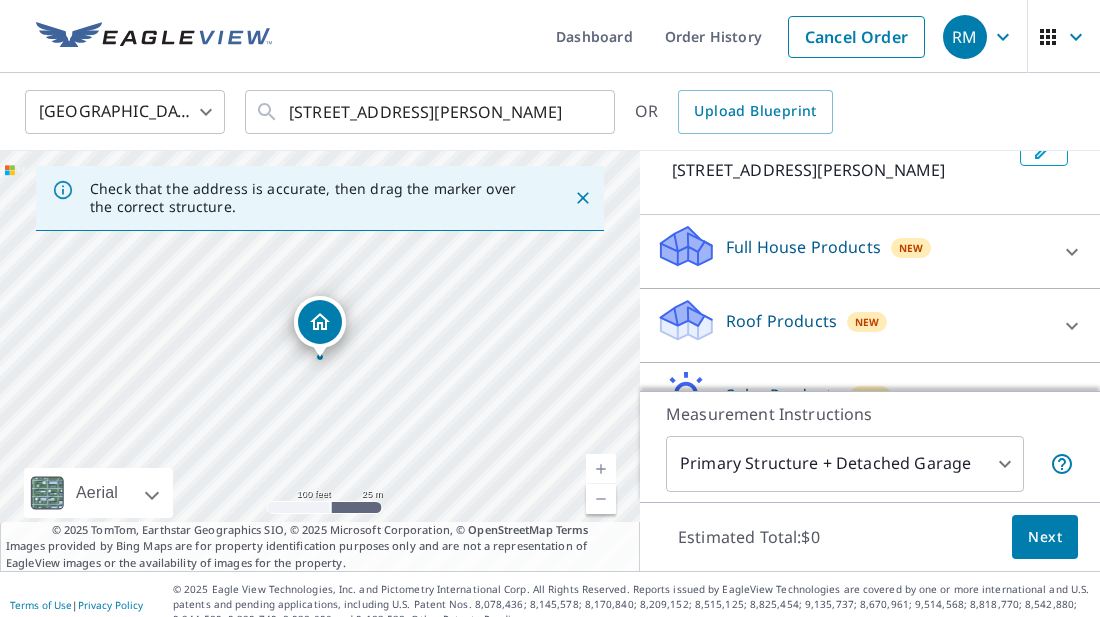 click on "Roof Products New" at bounding box center (852, 325) 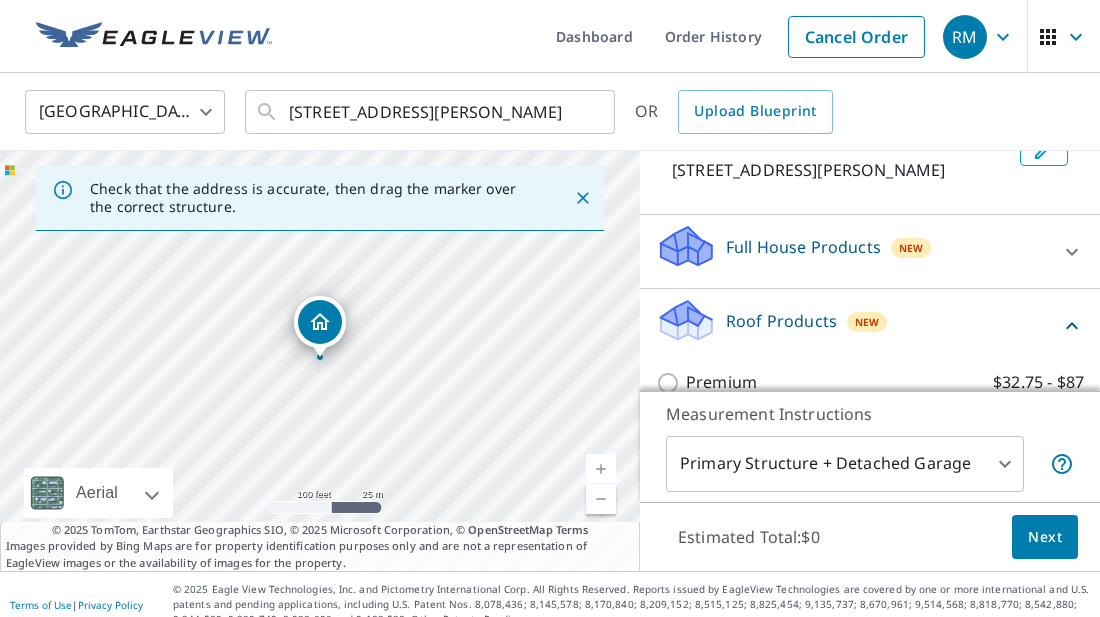 scroll, scrollTop: 242, scrollLeft: 0, axis: vertical 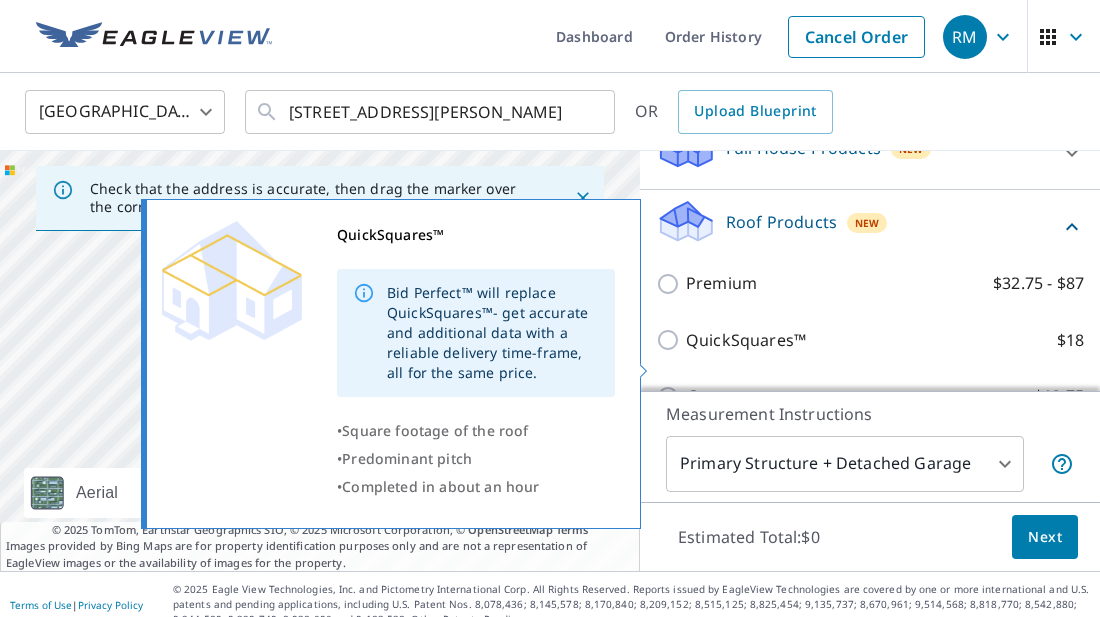 click on "QuickSquares™ $18" at bounding box center [671, 340] 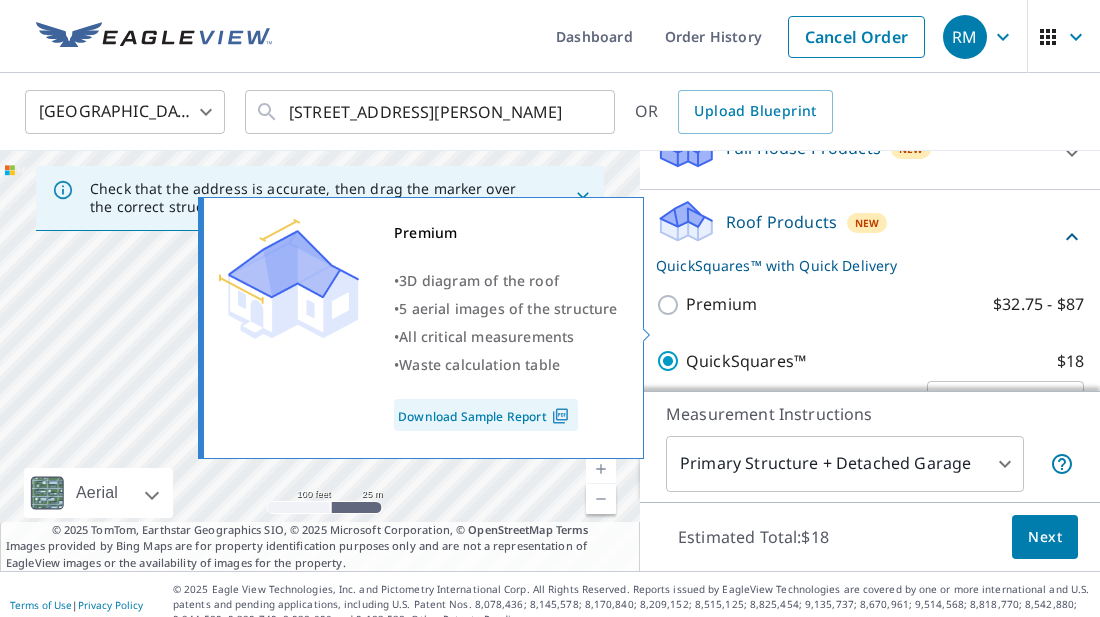 click on "Premium $32.75 - $87" at bounding box center [671, 305] 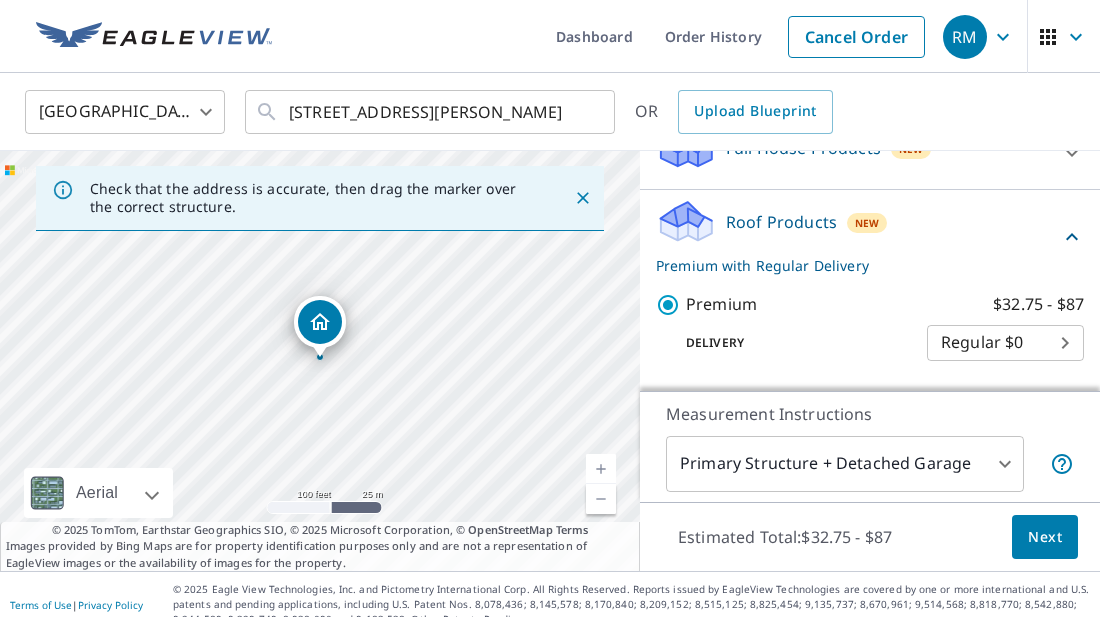 click on "Next" at bounding box center (1045, 537) 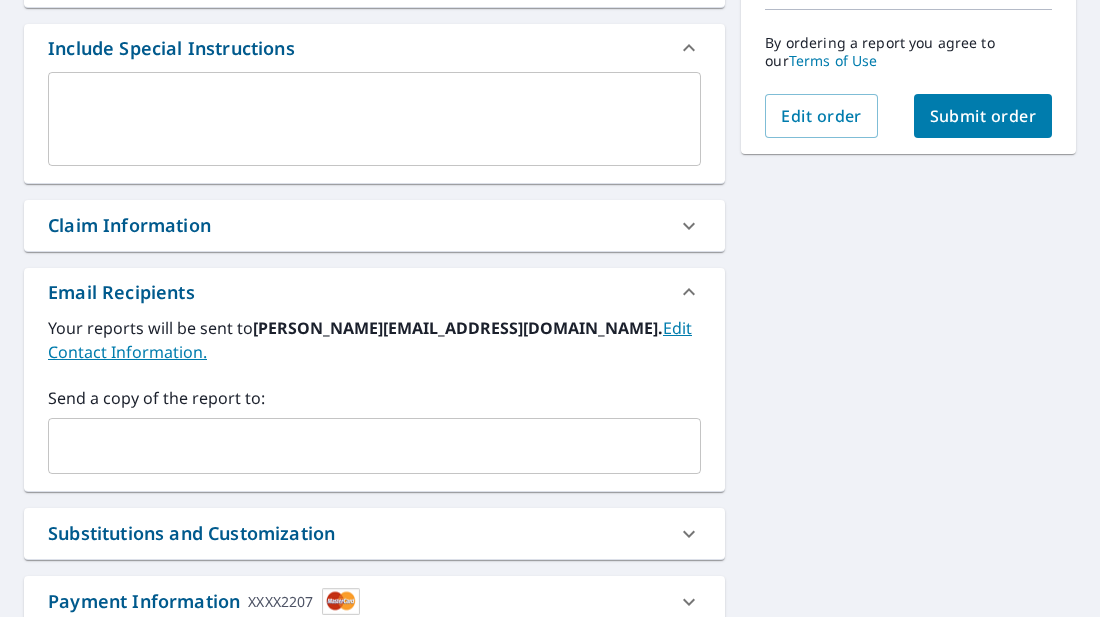 scroll, scrollTop: 530, scrollLeft: 0, axis: vertical 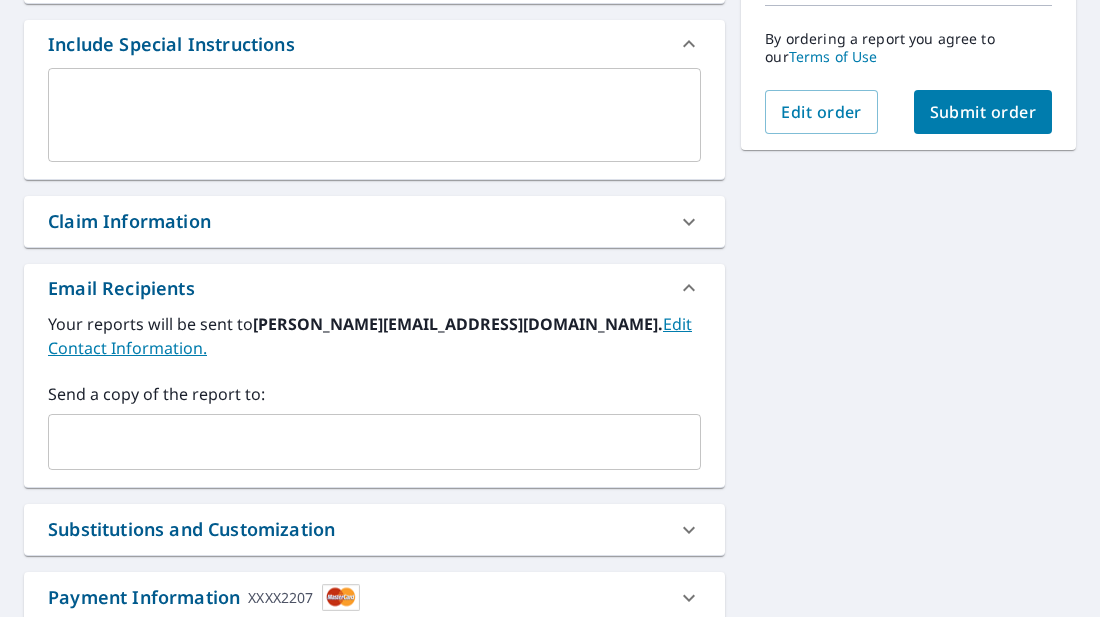click on "​" at bounding box center [374, 442] 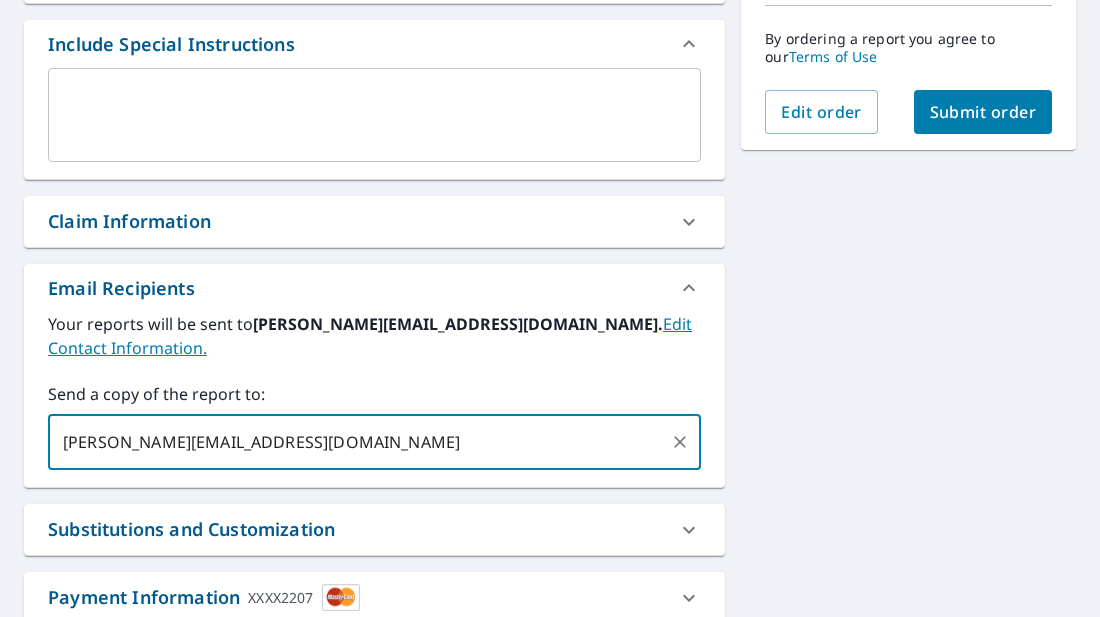 type on "[PERSON_NAME][EMAIL_ADDRESS][DOMAIN_NAME]" 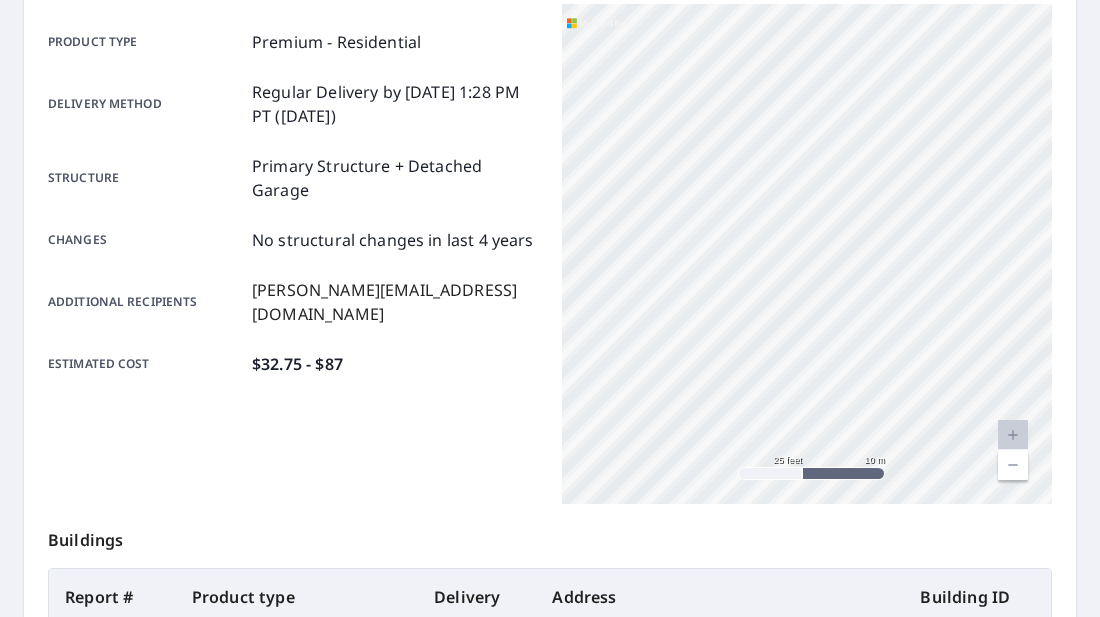 scroll, scrollTop: 0, scrollLeft: 0, axis: both 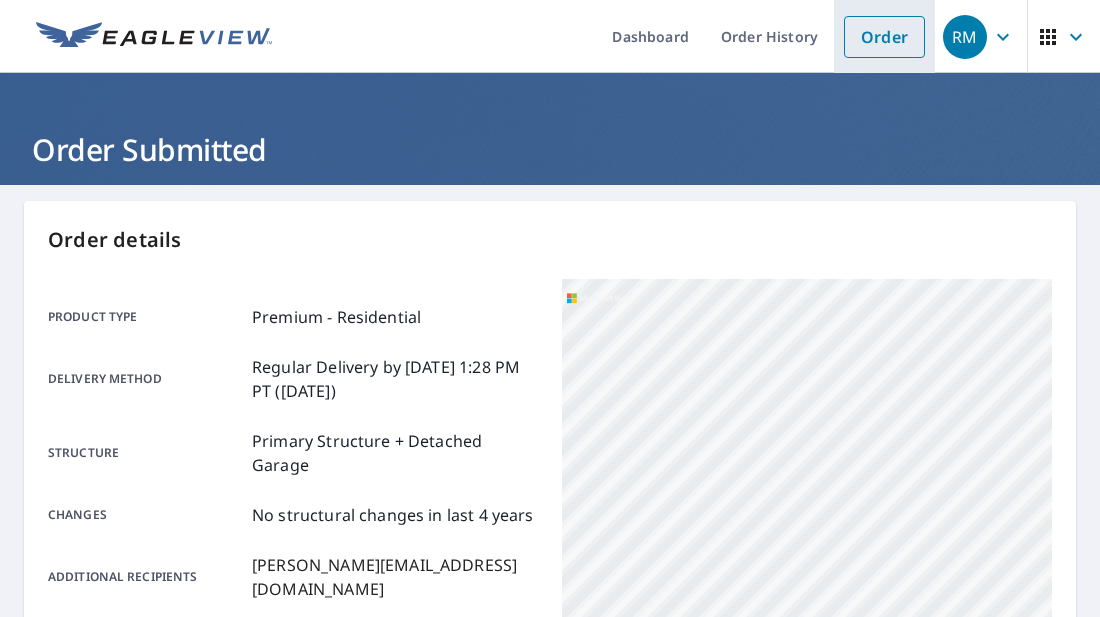 click on "Order" at bounding box center (884, 37) 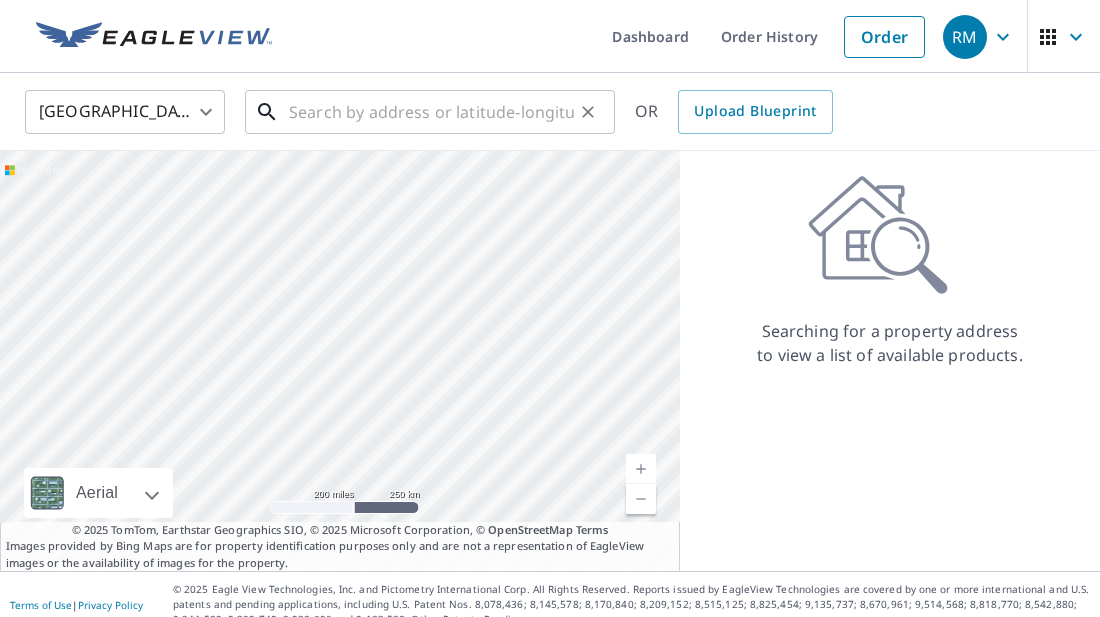 click at bounding box center [431, 112] 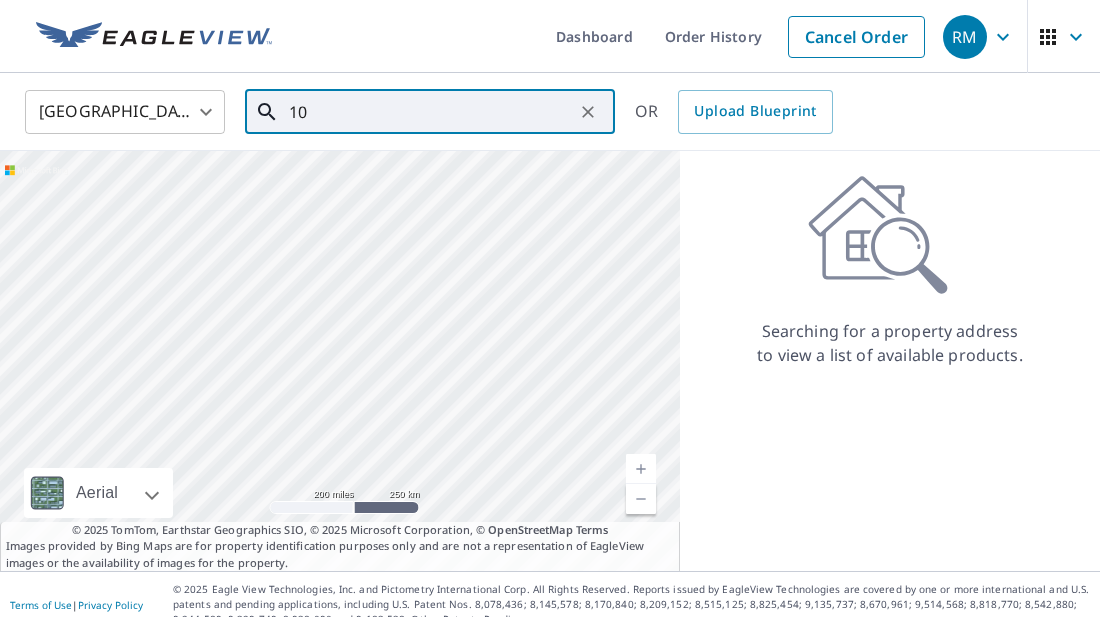 type on "1" 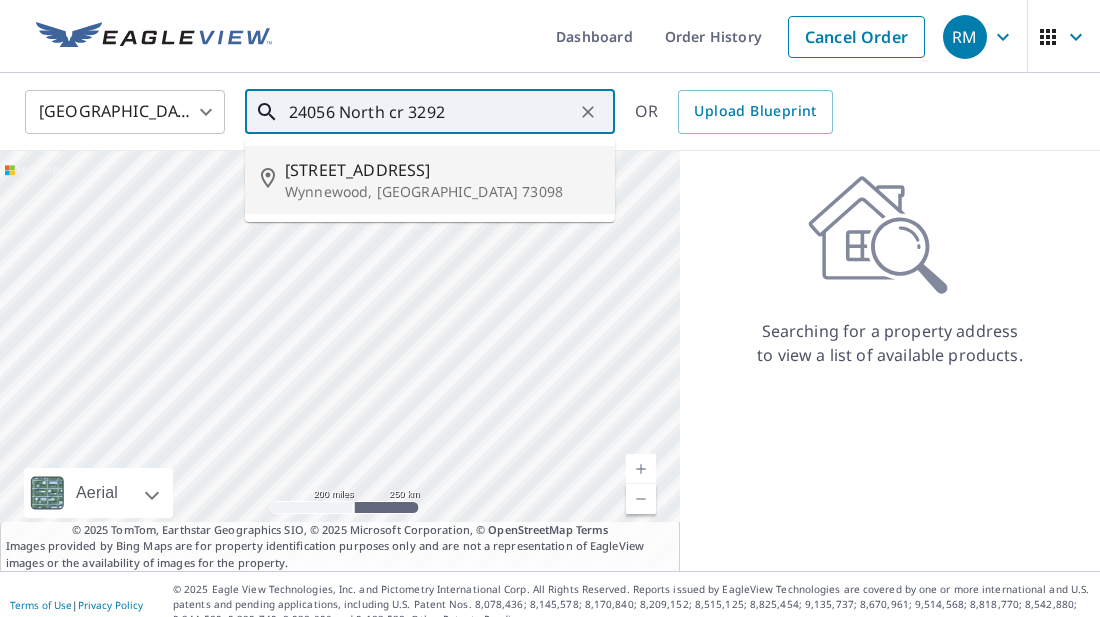 click on "[STREET_ADDRESS]" at bounding box center [442, 170] 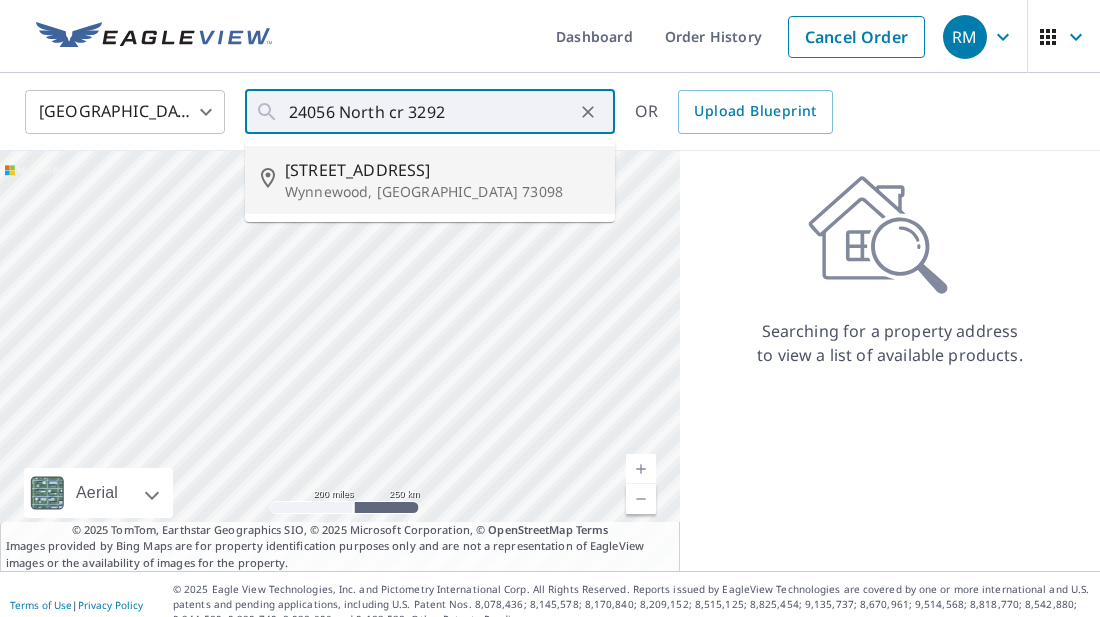 type on "[STREET_ADDRESS]" 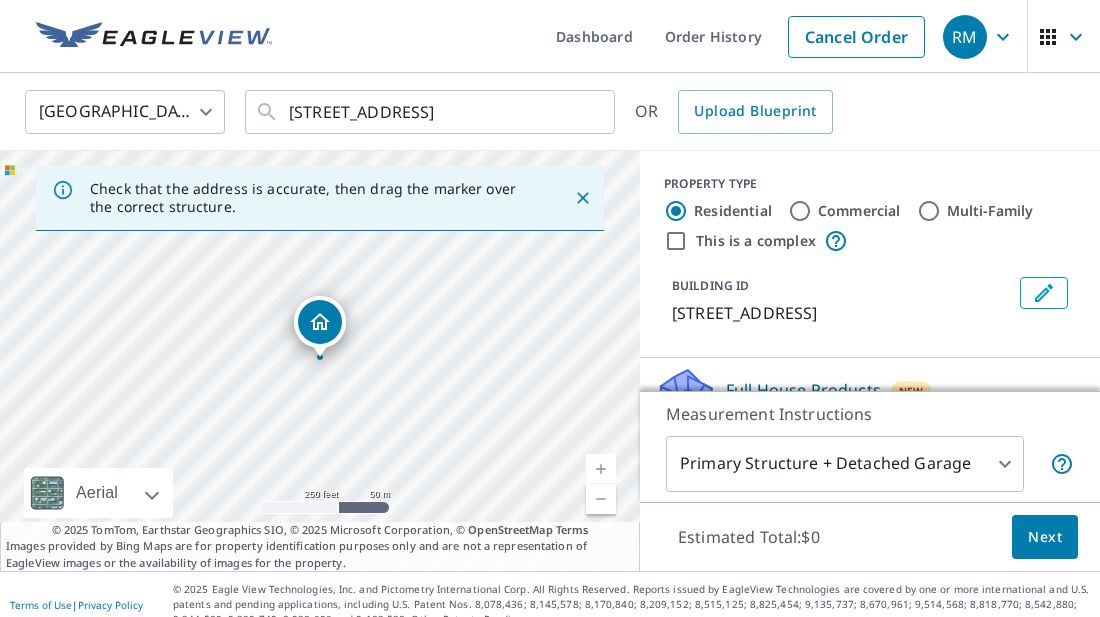 click at bounding box center (601, 469) 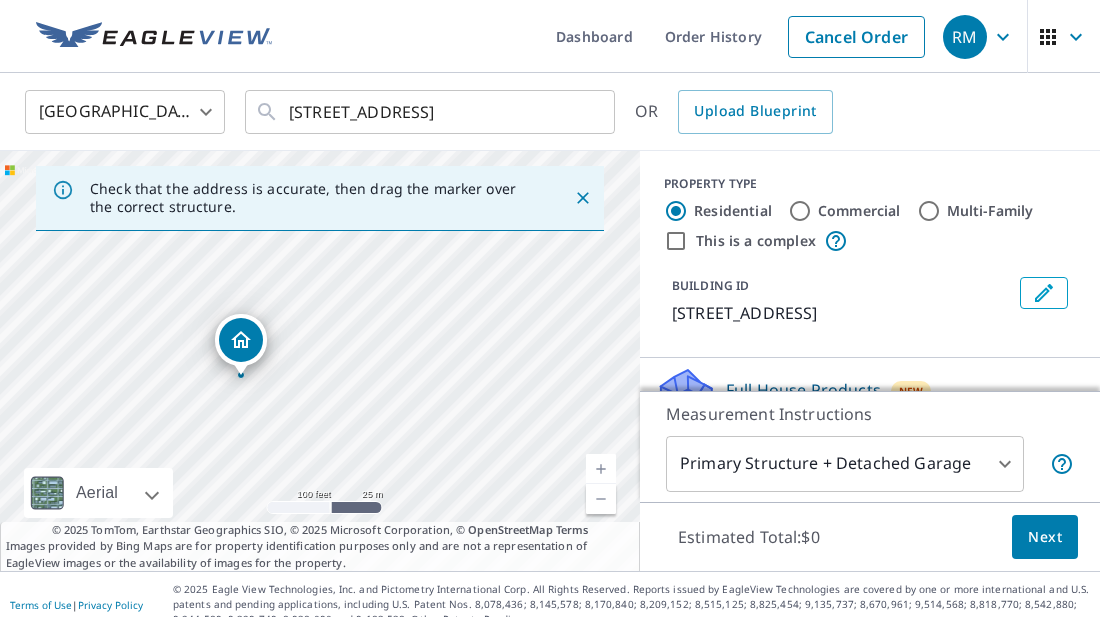 drag, startPoint x: 322, startPoint y: 327, endPoint x: 243, endPoint y: 345, distance: 81.02469 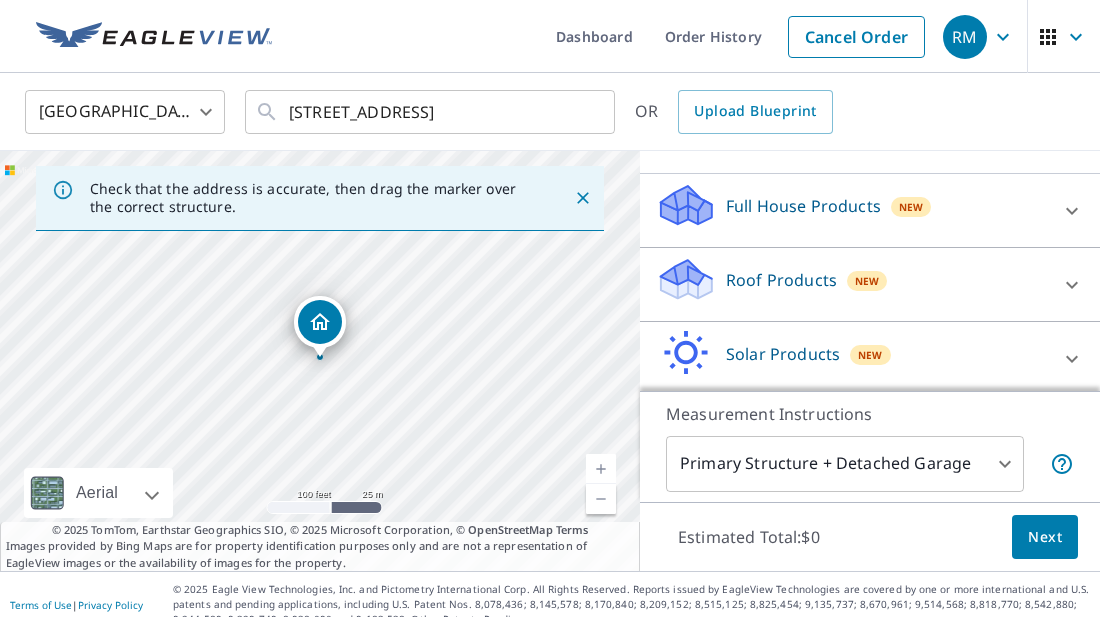 scroll, scrollTop: 186, scrollLeft: 0, axis: vertical 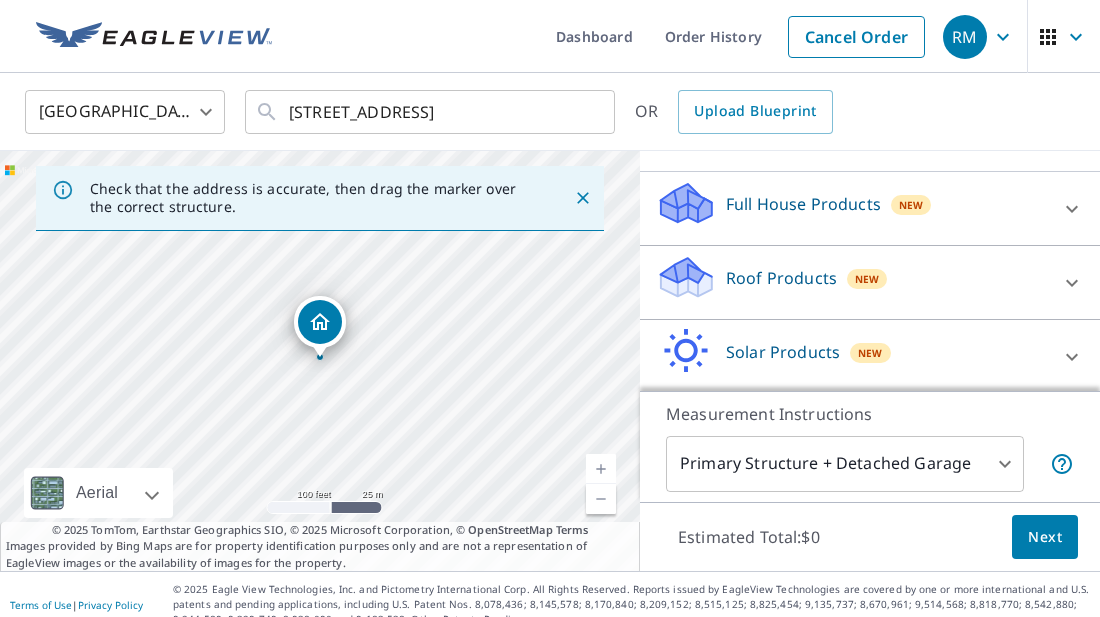click on "Roof Products New" at bounding box center [852, 282] 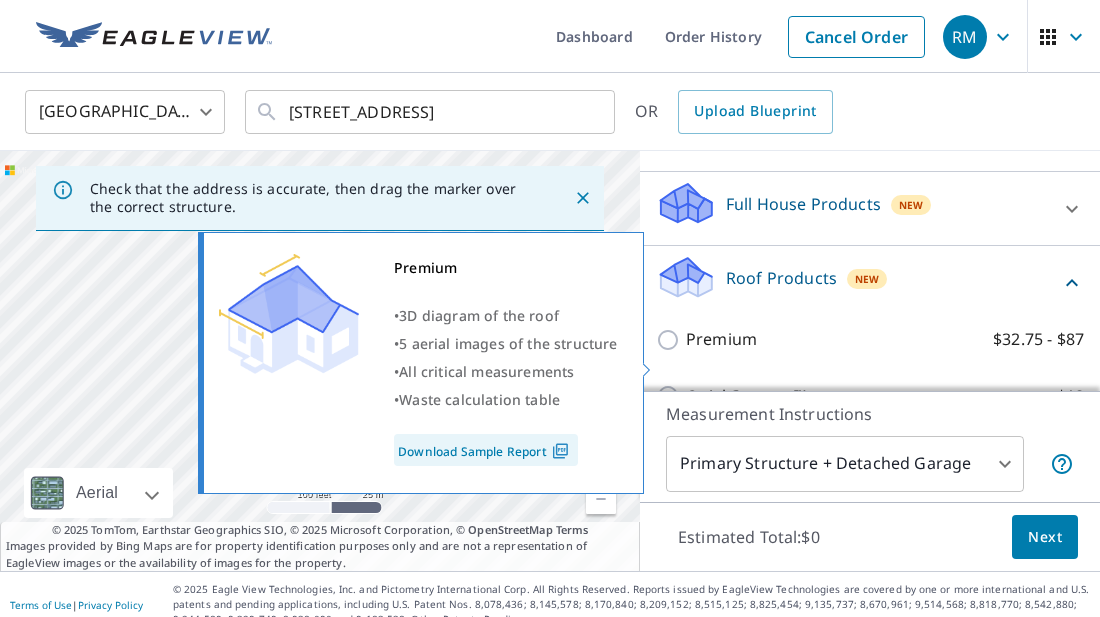 click on "Premium $32.75 - $87" at bounding box center [671, 340] 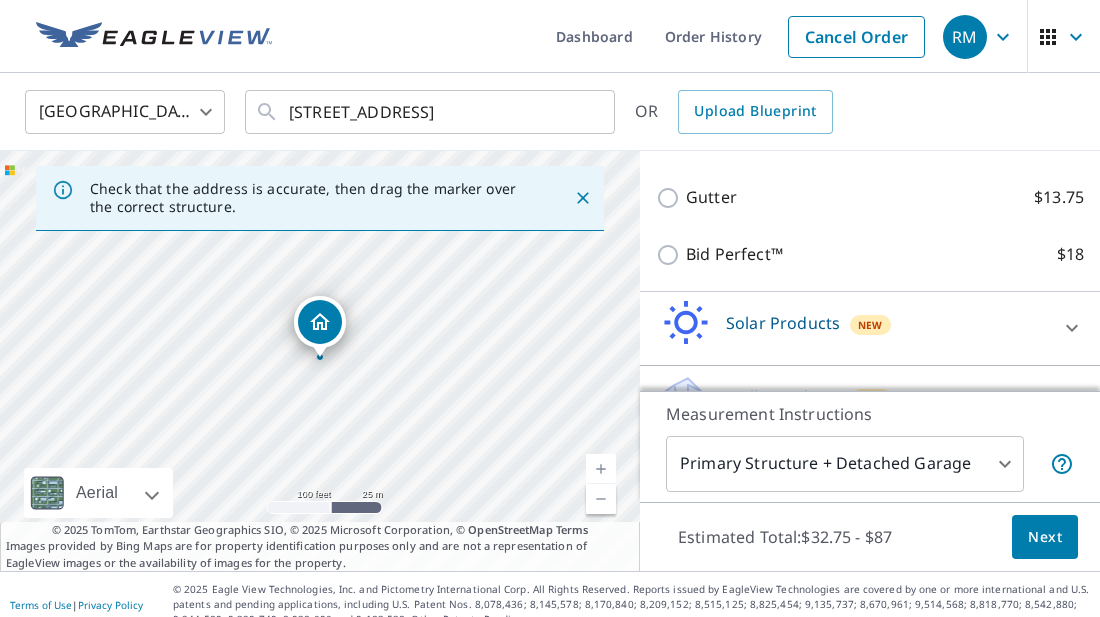 scroll, scrollTop: 579, scrollLeft: 0, axis: vertical 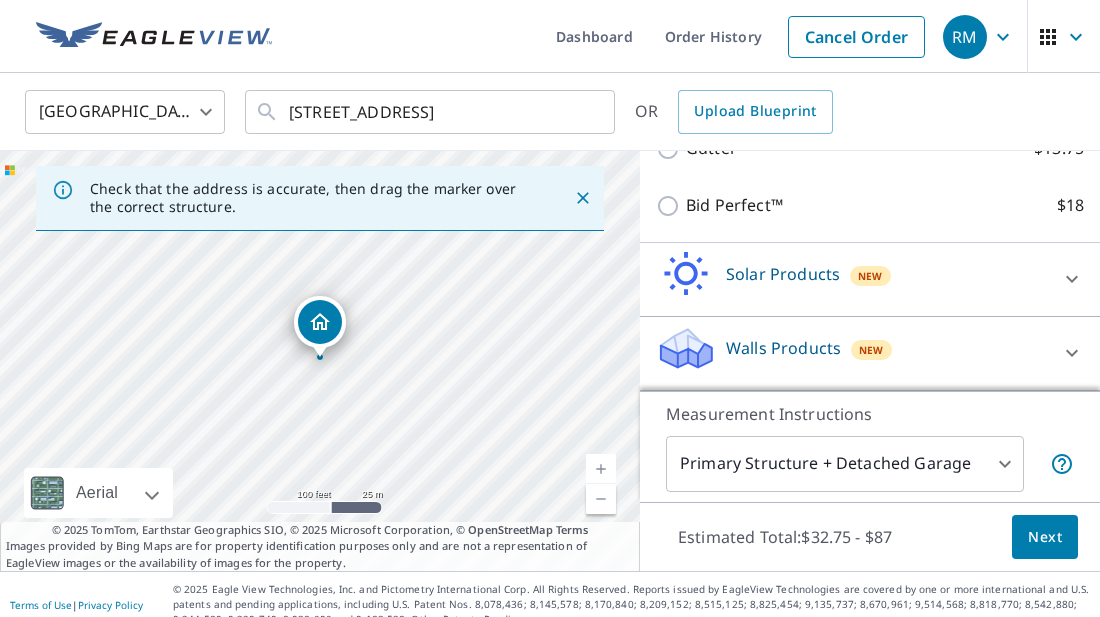 click on "RM RM
Dashboard Order History Cancel Order RM [GEOGRAPHIC_DATA] US ​ [STREET_ADDRESS] ​ OR Upload Blueprint Check that the address is accurate, then drag the marker over the correct structure. [STREET_ADDRESS] A standard road map Aerial A detailed look from above Labels Labels 100 feet 25 m © 2025 TomTom, © Vexcel Imaging, © 2025 Microsoft Corporation,  © OpenStreetMap Terms © 2025 TomTom, Earthstar Geographics SIO, © 2025 Microsoft Corporation, ©   OpenStreetMap   Terms Images provided by Bing Maps are for property identification purposes only and are not a representation of EagleView images or the availability of images for the property. PROPERTY TYPE Residential Commercial Multi-Family This is a complex BUILDING ID [STREET_ADDRESS] Full House Products New Full House™ $105 Roof Products New Premium with Regular Delivery Premium $32.75 - $87 Delivery Regular $0 8 ​ QuickSquares™ $18 Gutter $18" at bounding box center [550, 308] 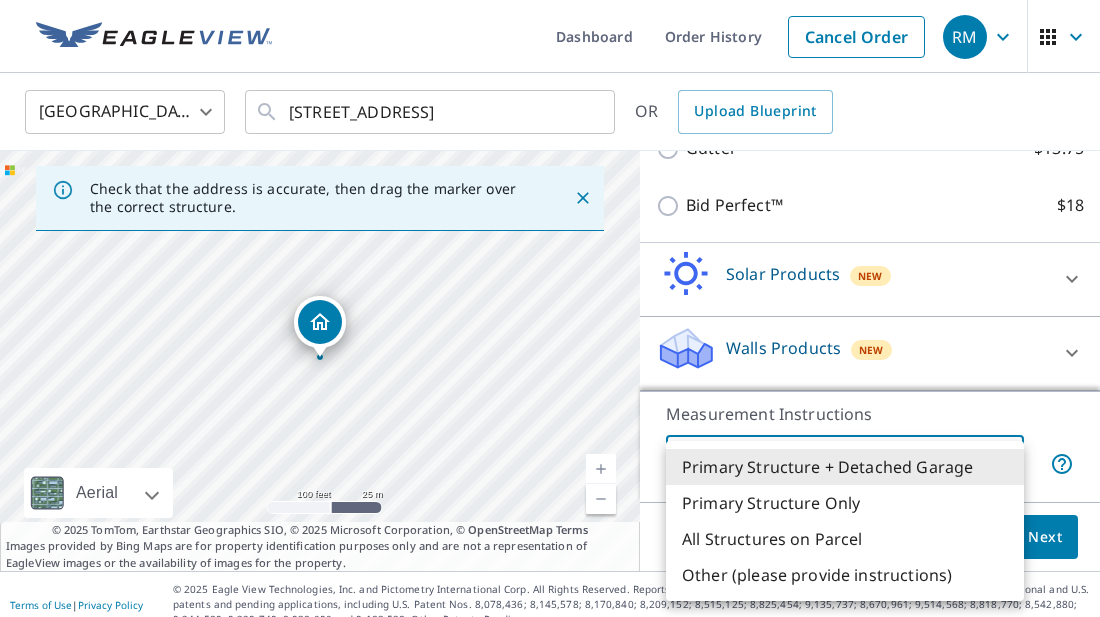 click on "Primary Structure Only" at bounding box center [845, 503] 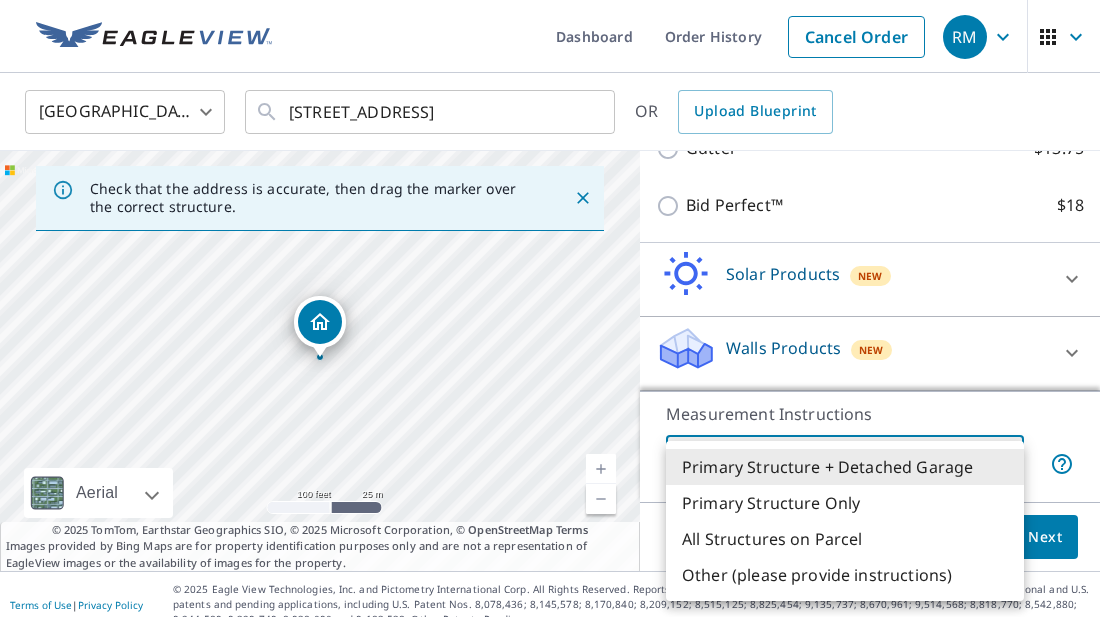 type on "2" 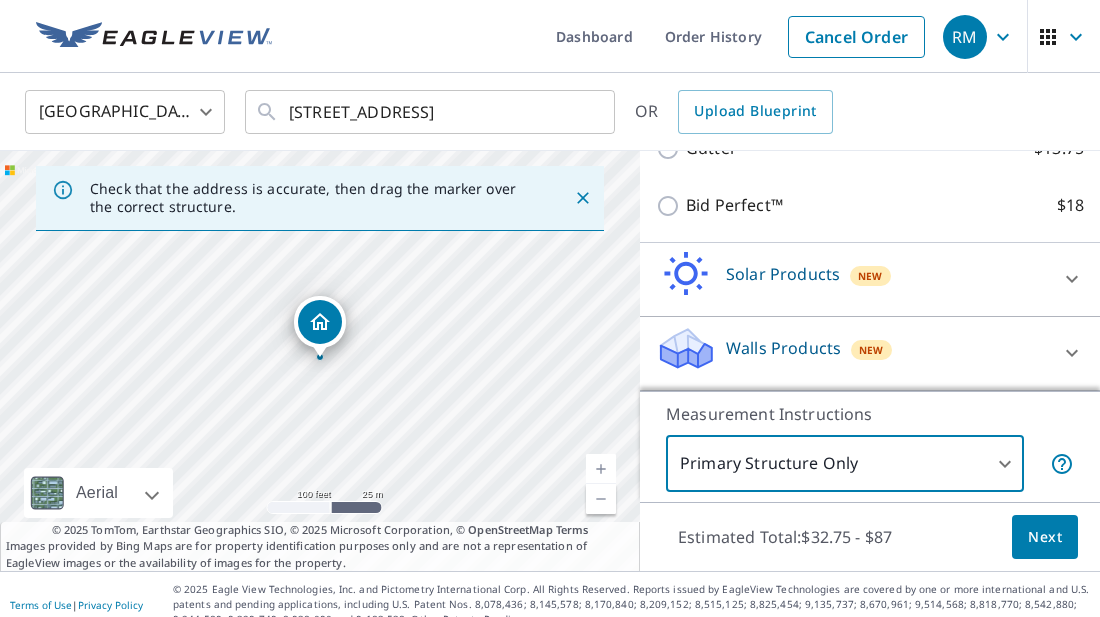 click on "Next" at bounding box center [1045, 537] 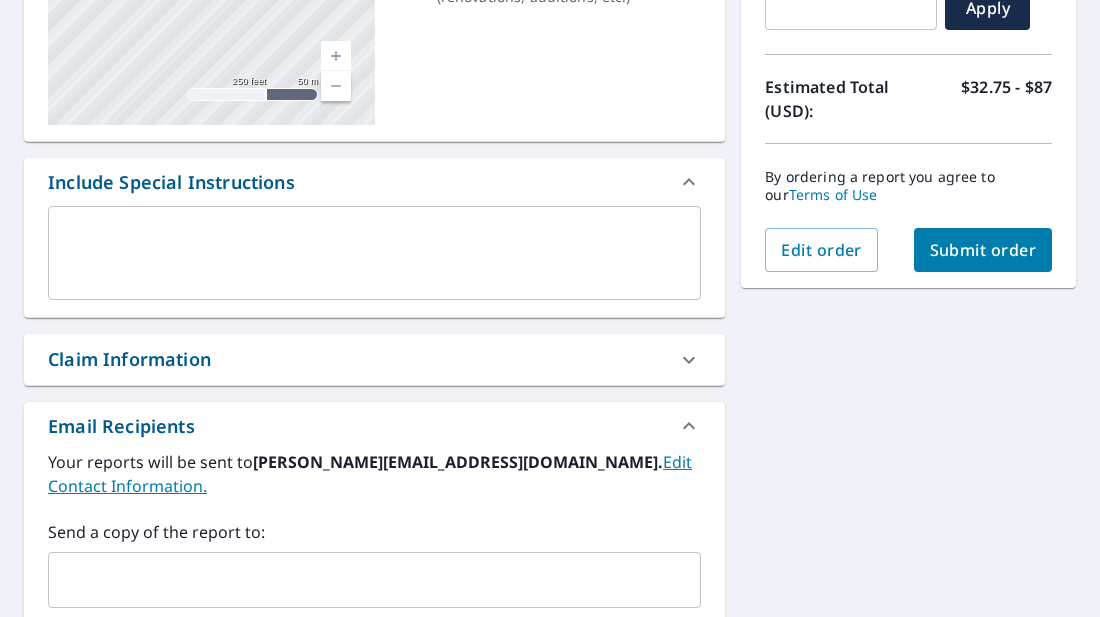scroll, scrollTop: 417, scrollLeft: 0, axis: vertical 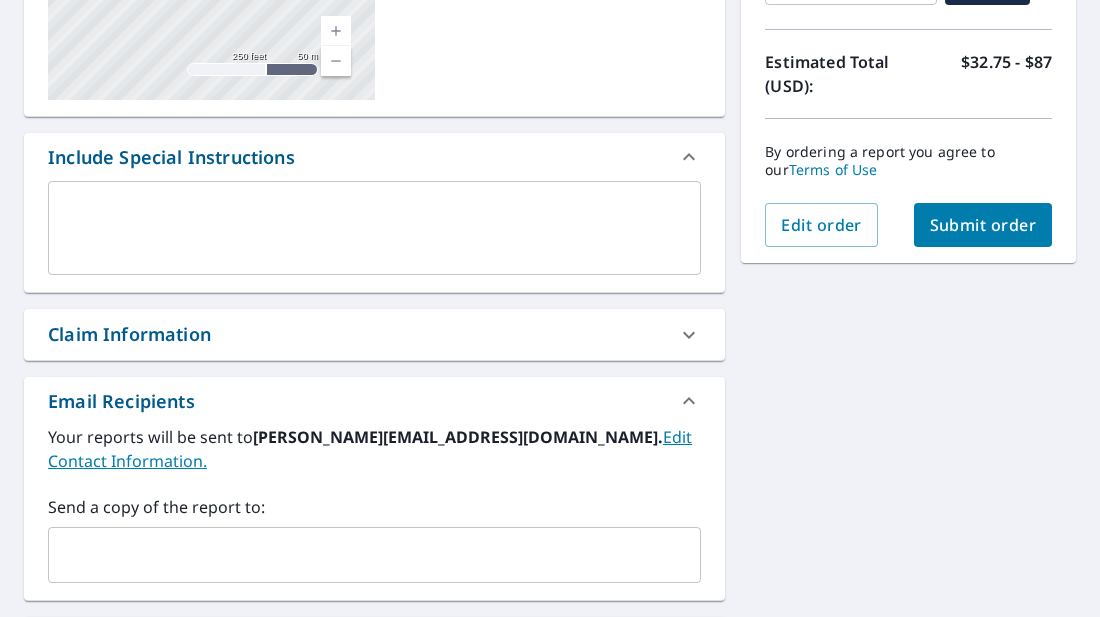 click at bounding box center (359, 555) 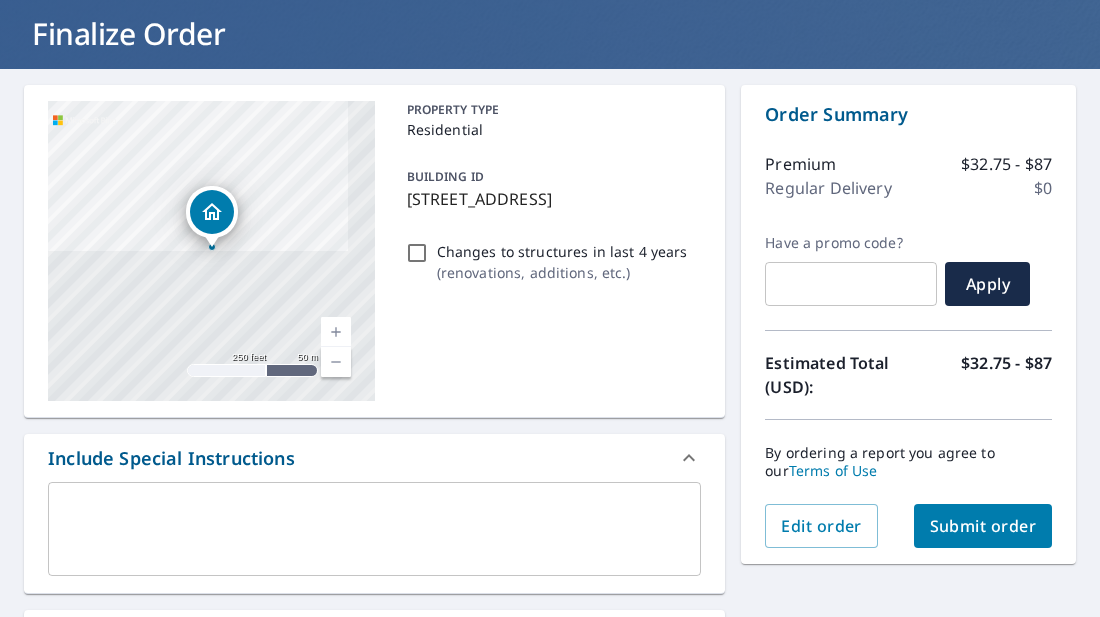 scroll, scrollTop: 109, scrollLeft: 0, axis: vertical 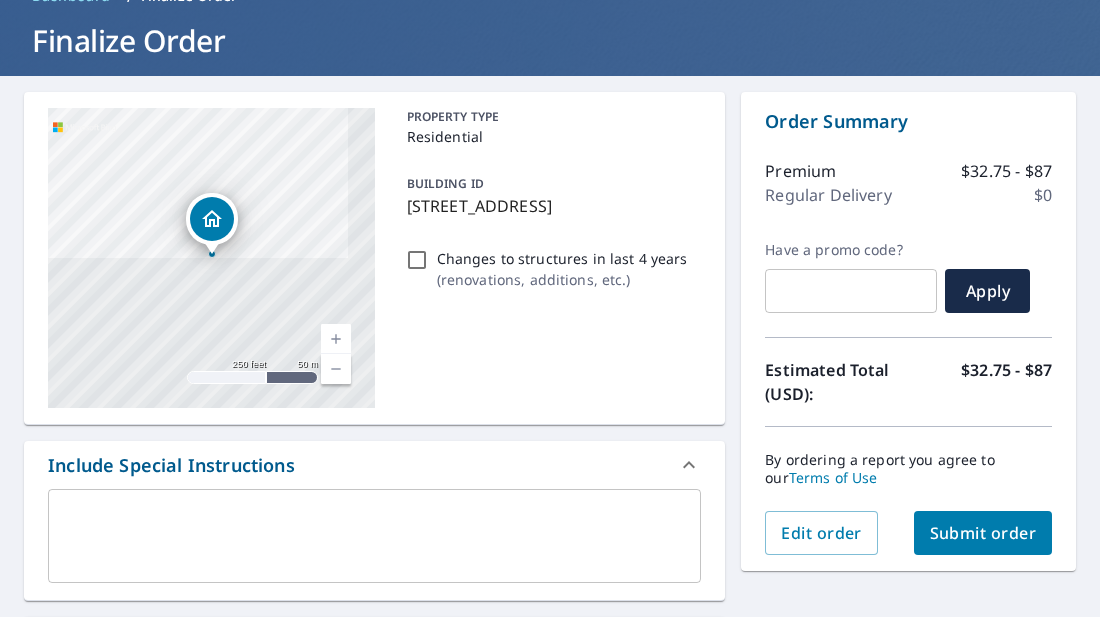 type on "[PERSON_NAME][EMAIL_ADDRESS][DOMAIN_NAME]" 